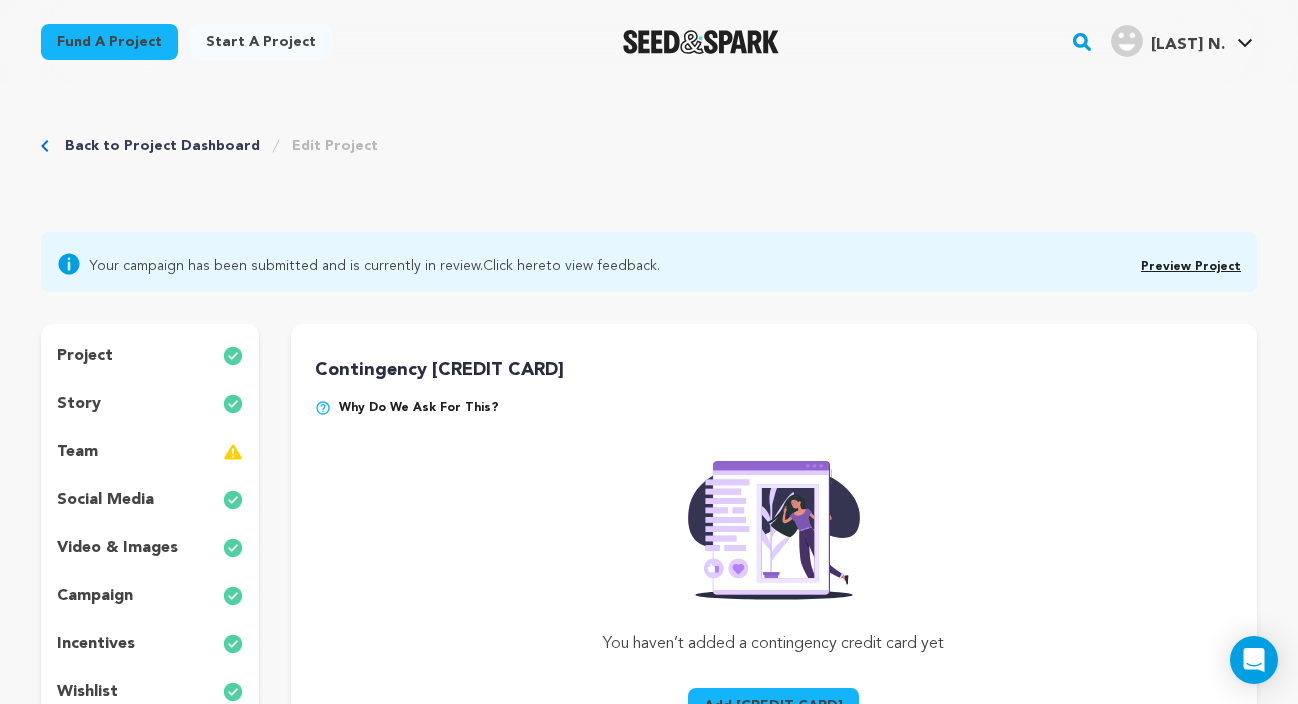 scroll, scrollTop: 187, scrollLeft: 0, axis: vertical 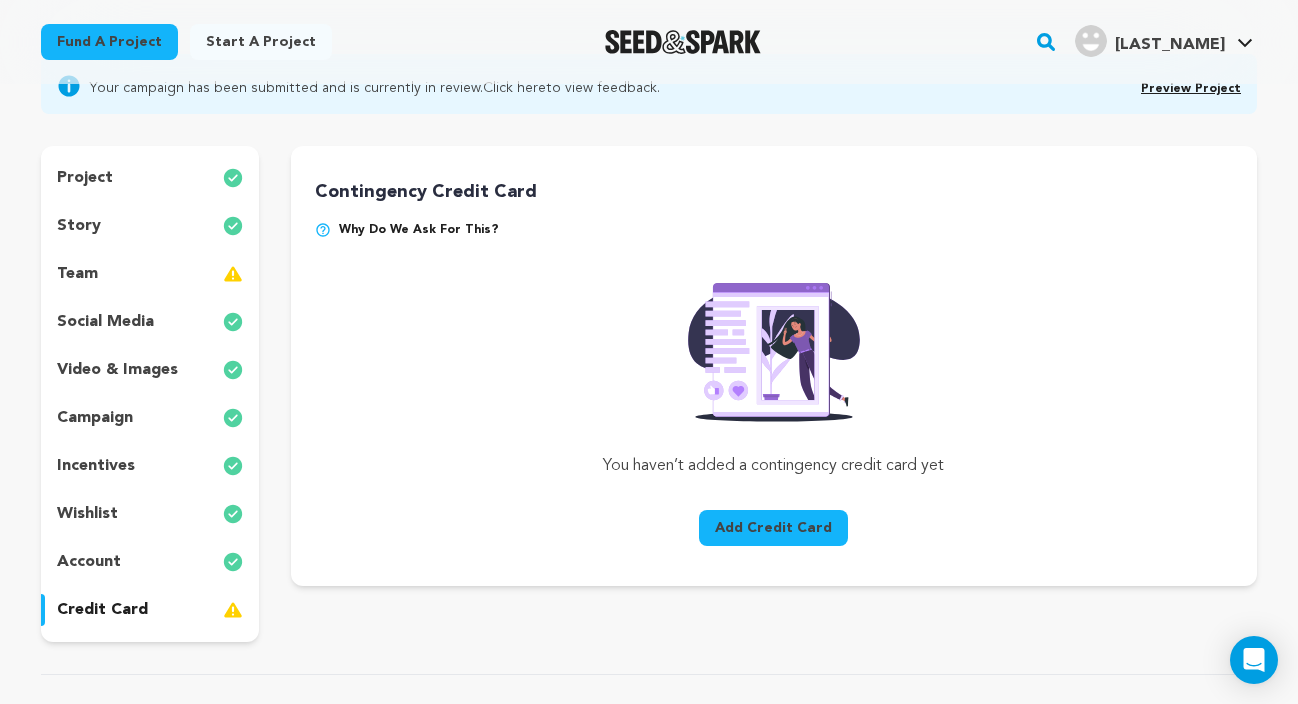 click on "team" at bounding box center [150, 274] 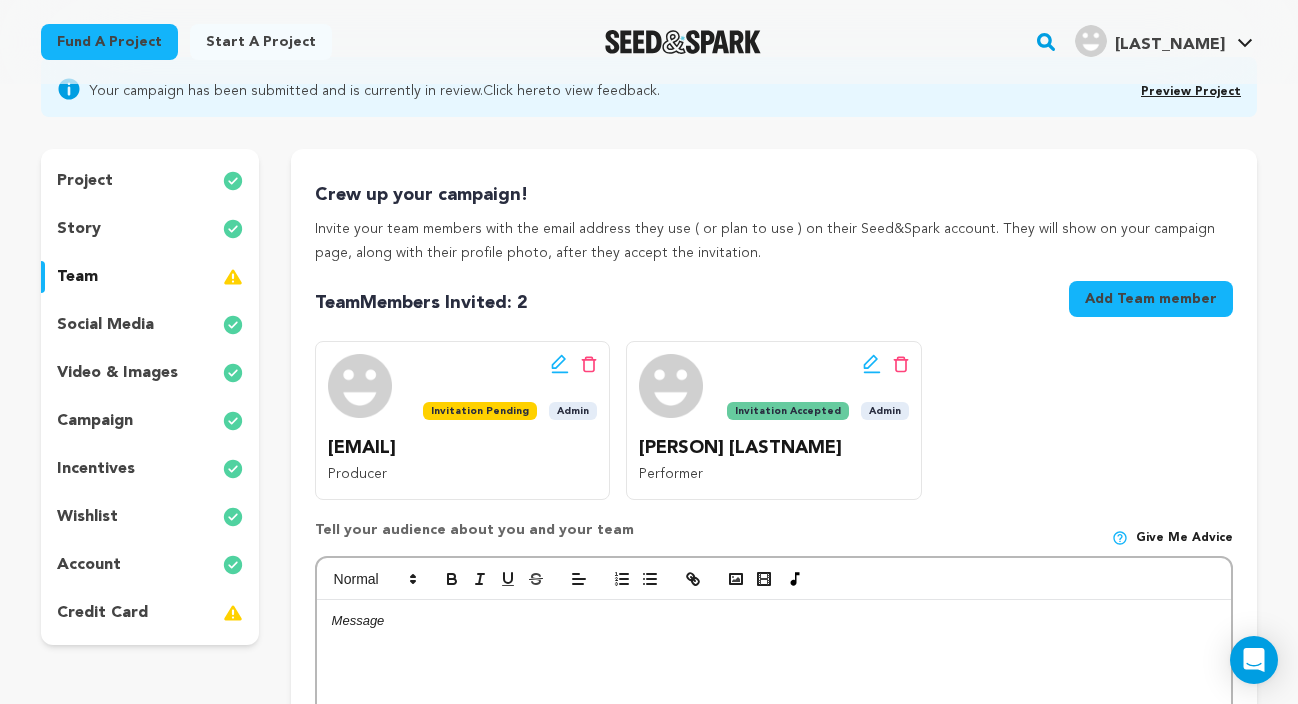 scroll, scrollTop: 0, scrollLeft: 0, axis: both 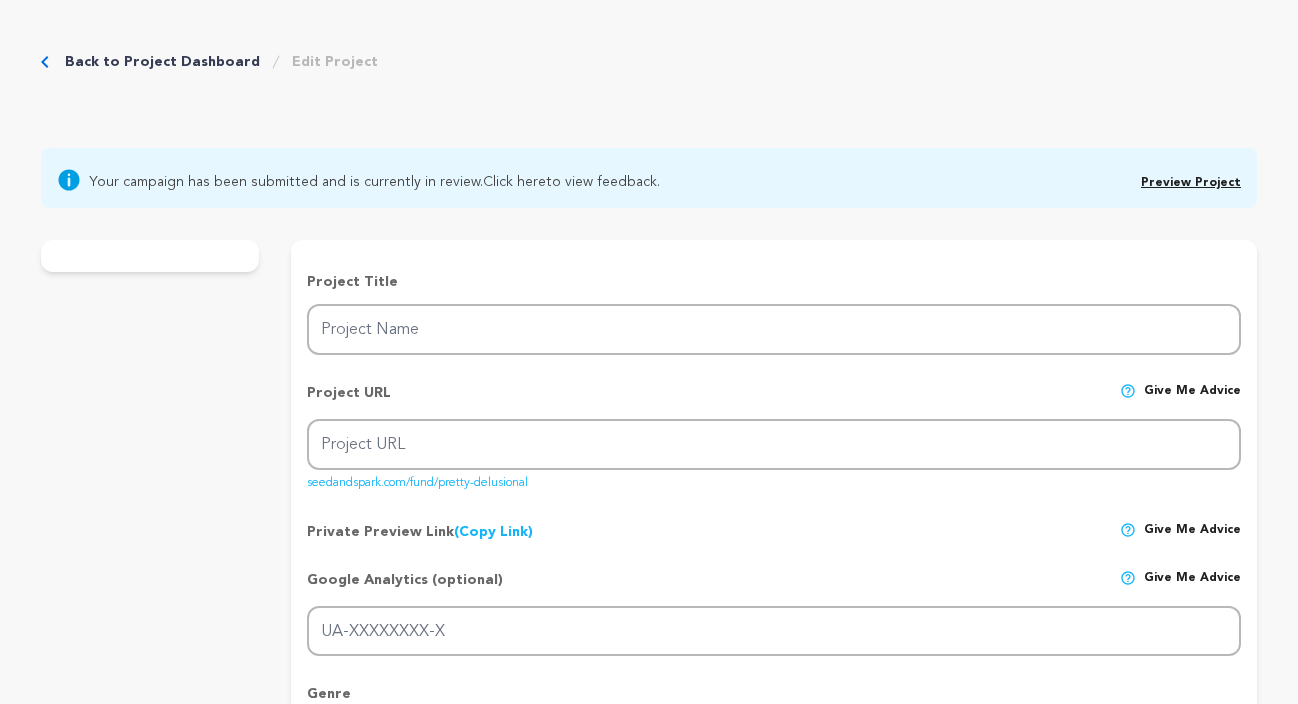 type on "Pretty Delusional" 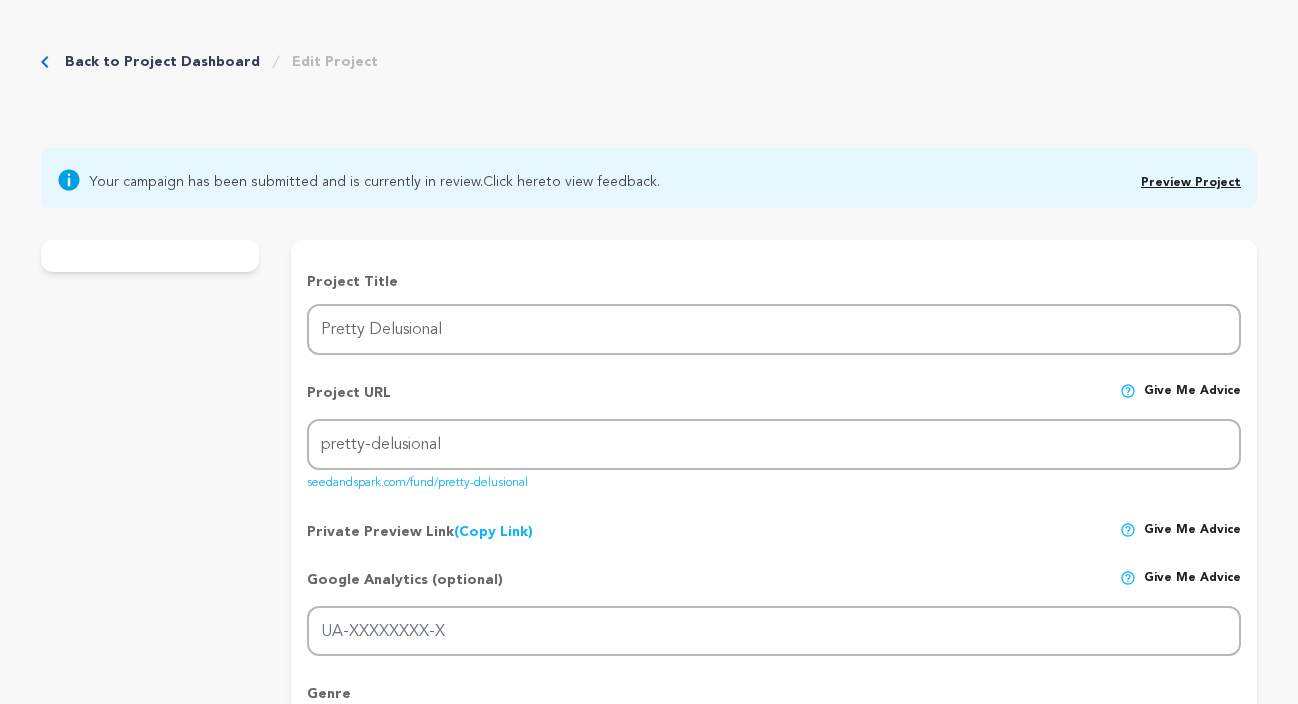 type on "A solo coming-of-age musical comedy about a horny hopeless romantic, fighting to stay true to herself in the face of rejection." 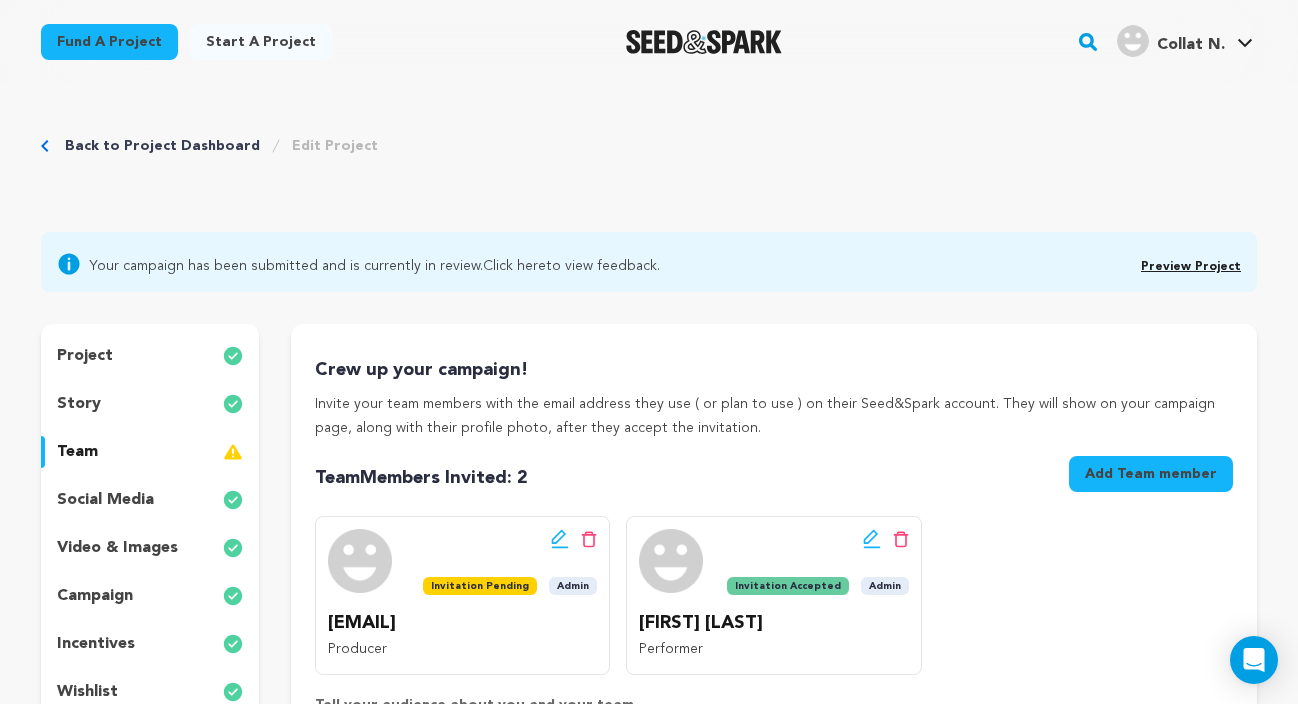 click on "project" at bounding box center (85, 356) 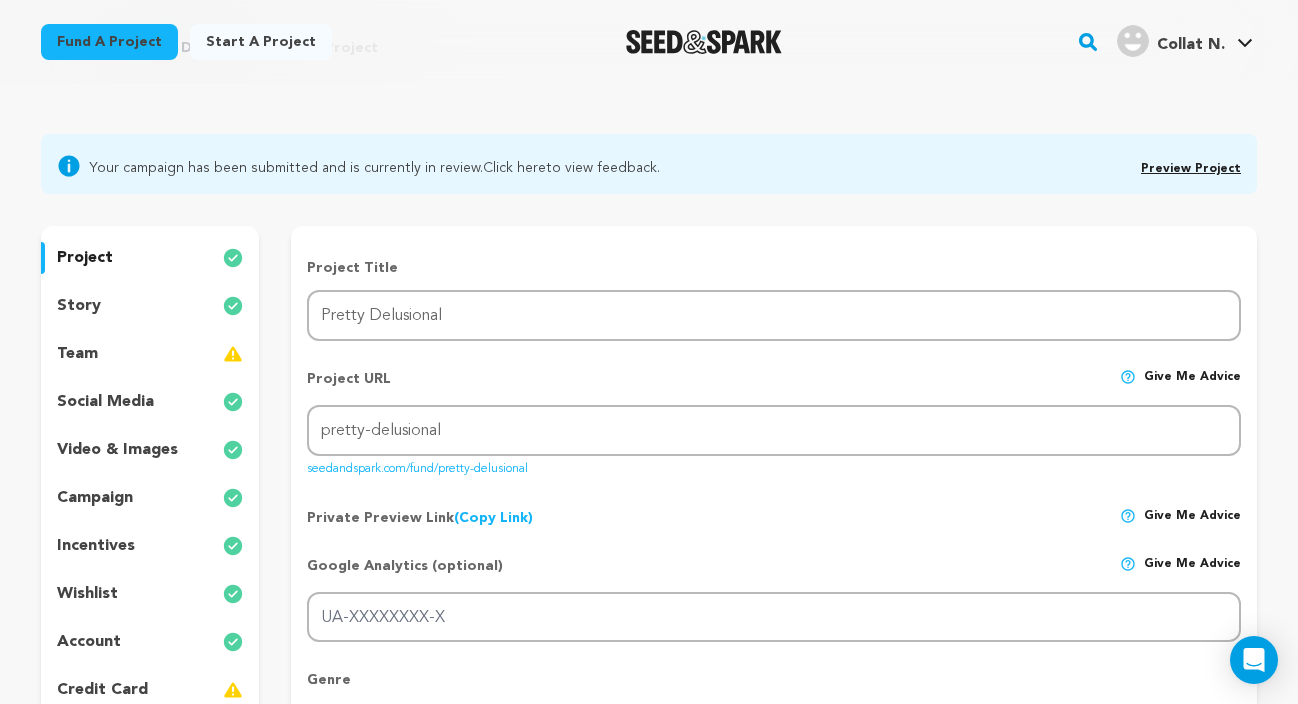 scroll, scrollTop: 111, scrollLeft: 0, axis: vertical 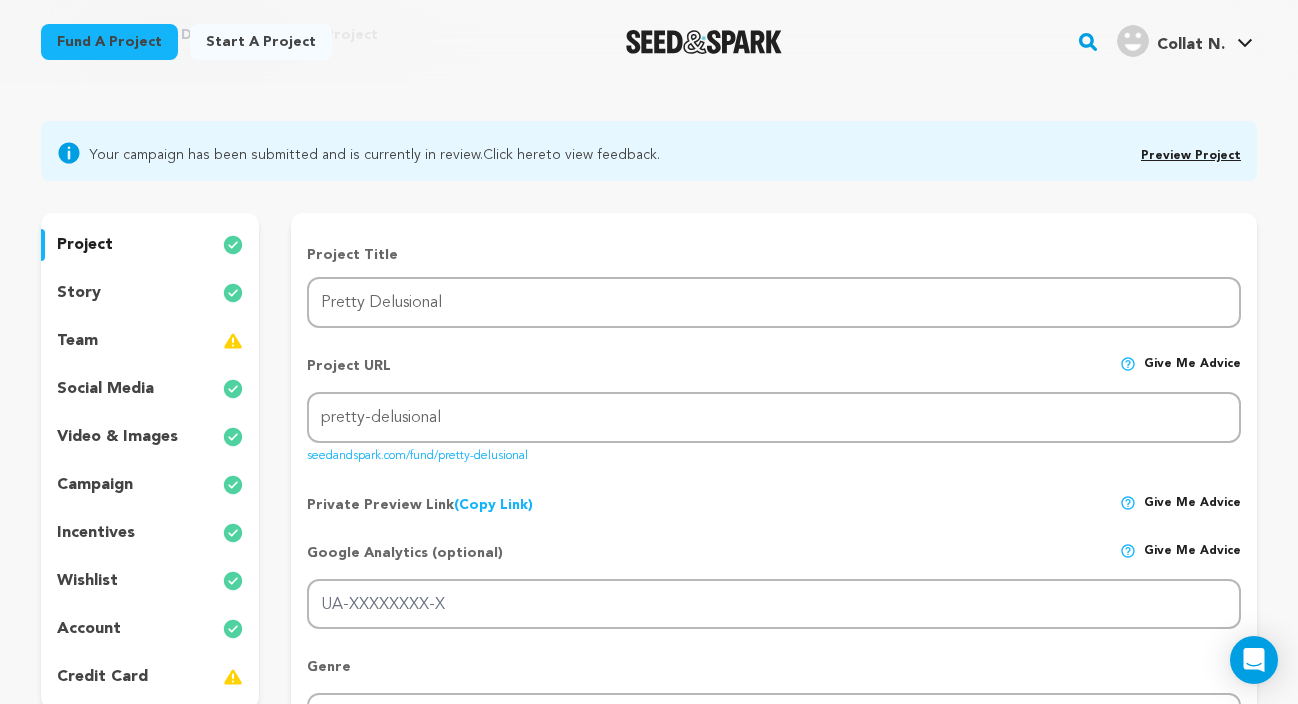 click on "Preview Project" at bounding box center (1191, 156) 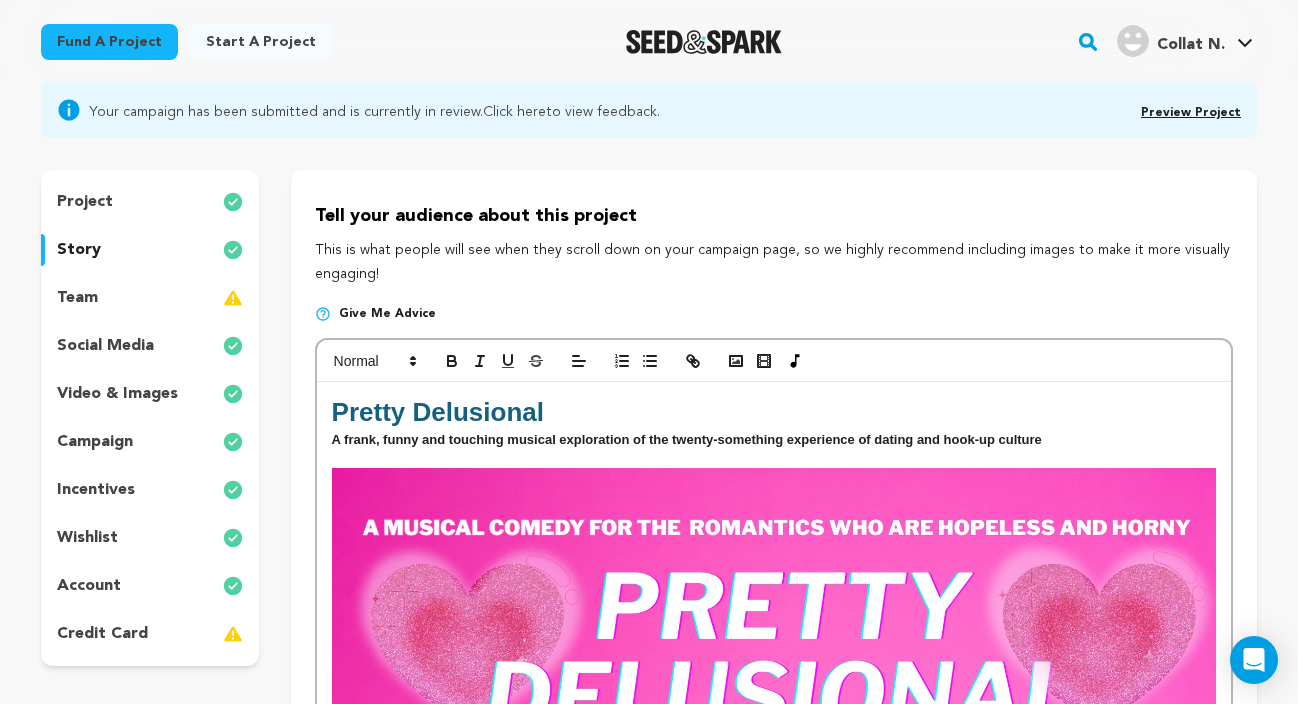 scroll, scrollTop: 160, scrollLeft: 0, axis: vertical 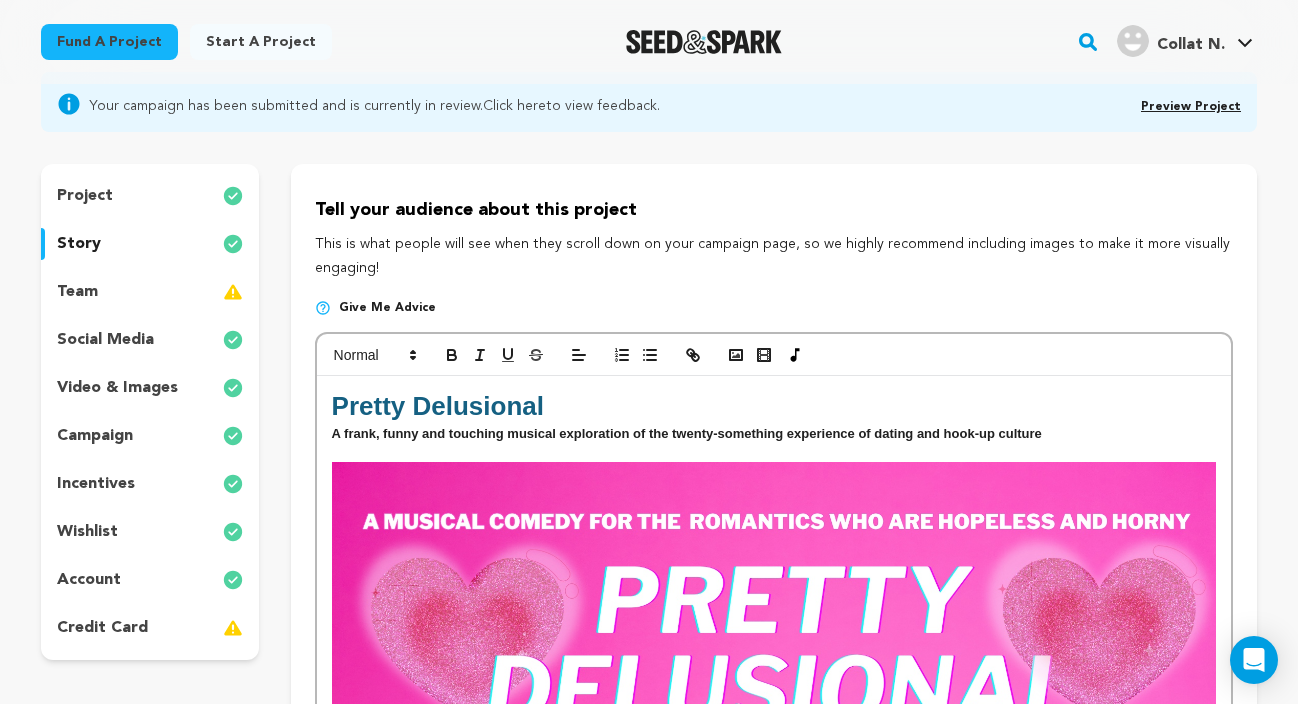 click on "A frank, funny and touching musical exploration of the twenty-something experience of dating and hook-up culture" at bounding box center (774, 434) 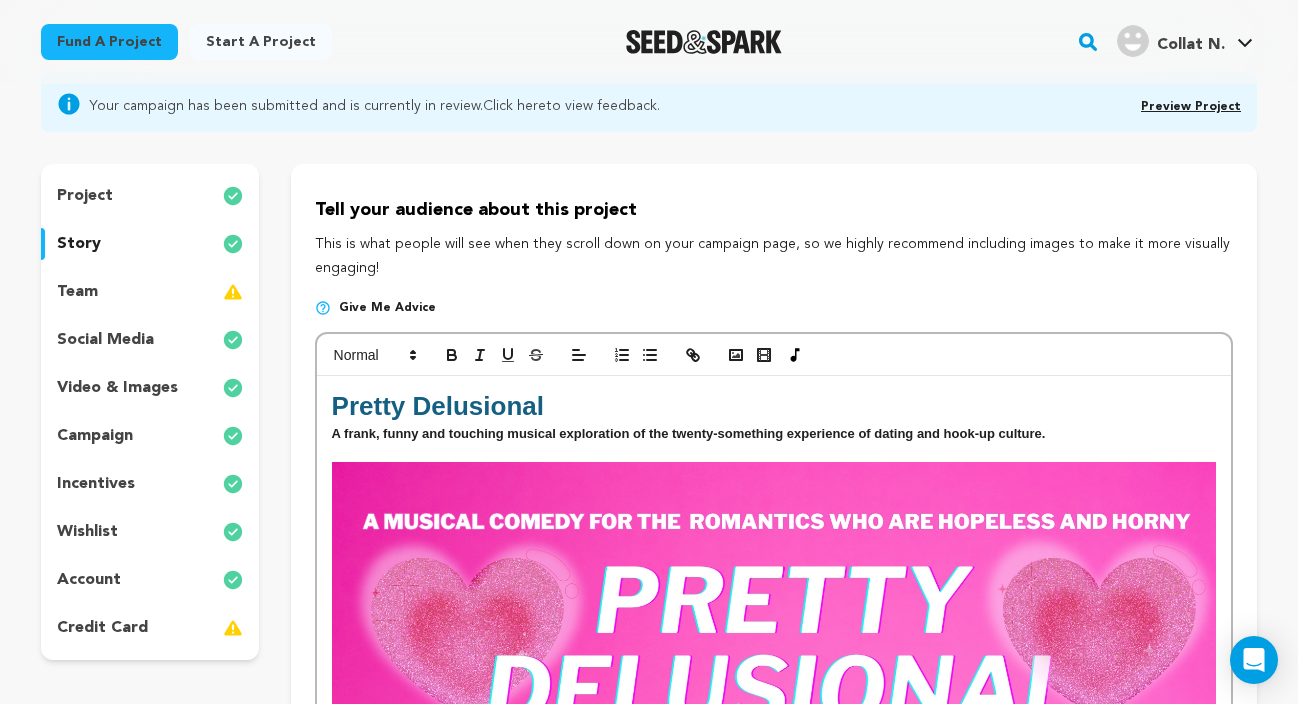 click on "project" at bounding box center (150, 196) 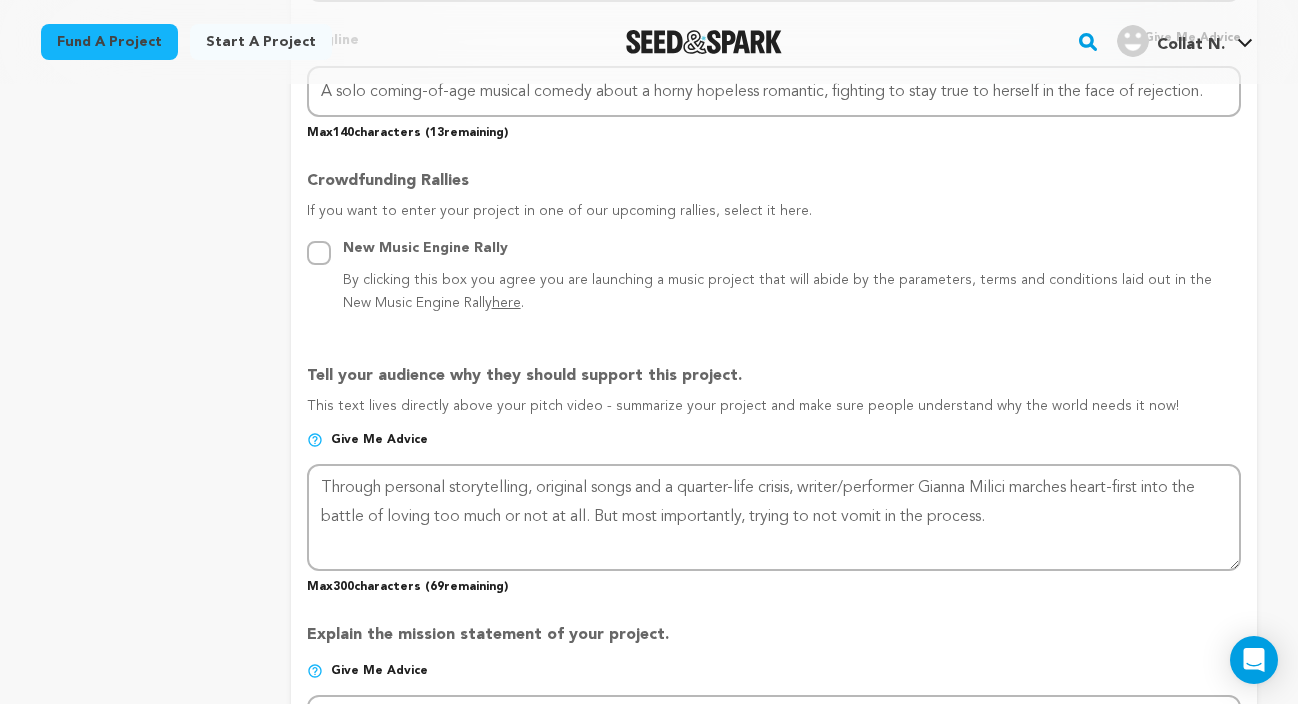 scroll, scrollTop: 1088, scrollLeft: 0, axis: vertical 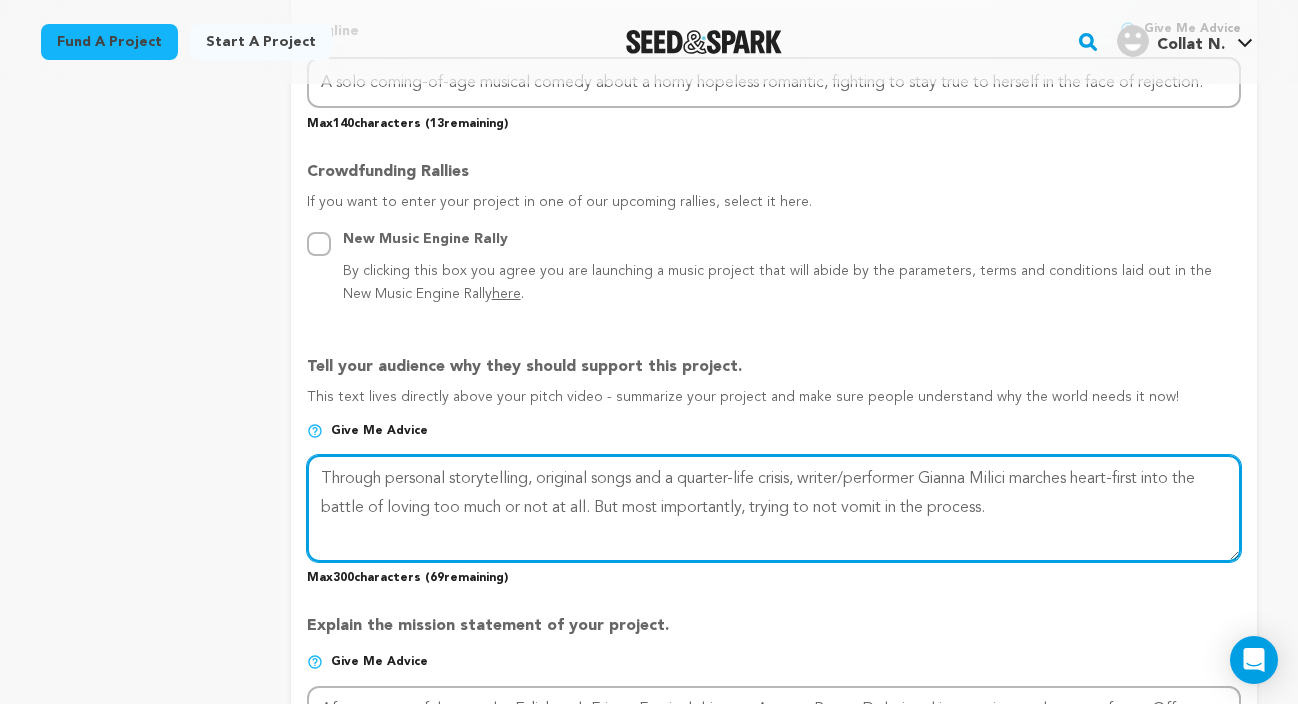click at bounding box center (774, 508) 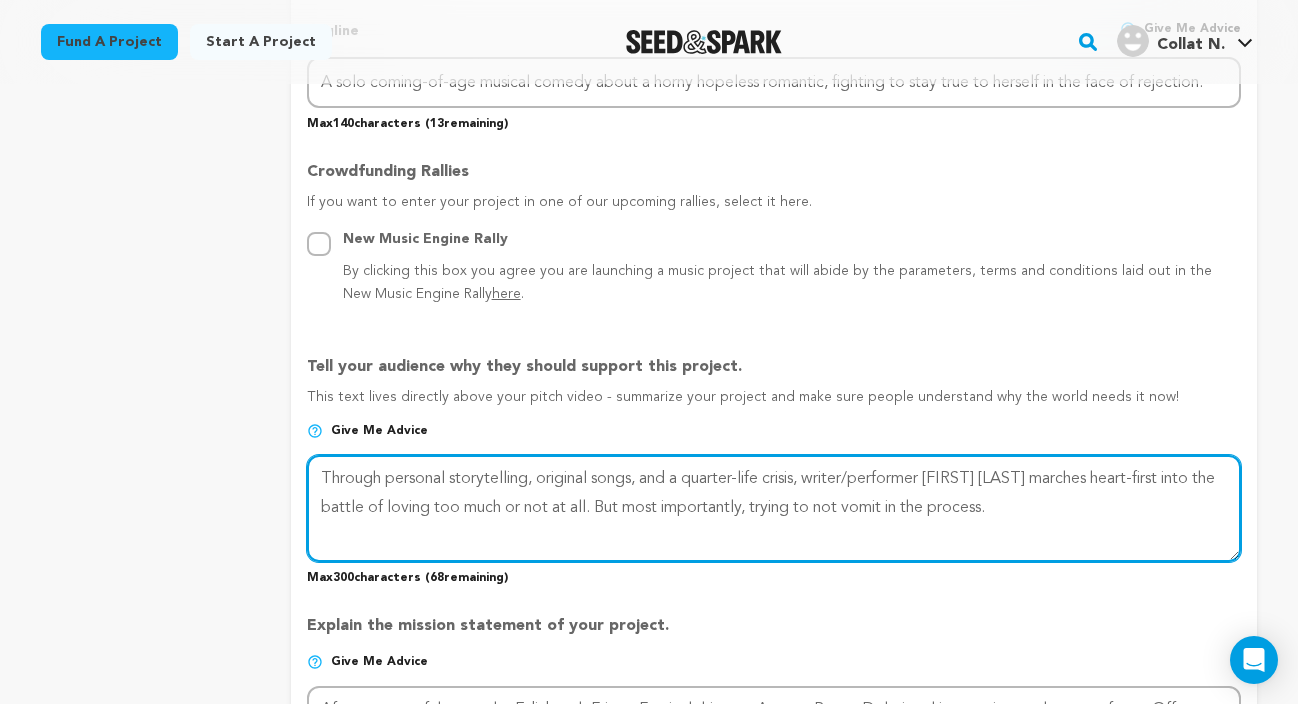 type on "Through personal storytelling, original songs, and a quarter-life crisis, writer/performer Gianna Milici marches heart-first into the battle of loving too much or not at all. But most importantly, trying to not vomit in the process." 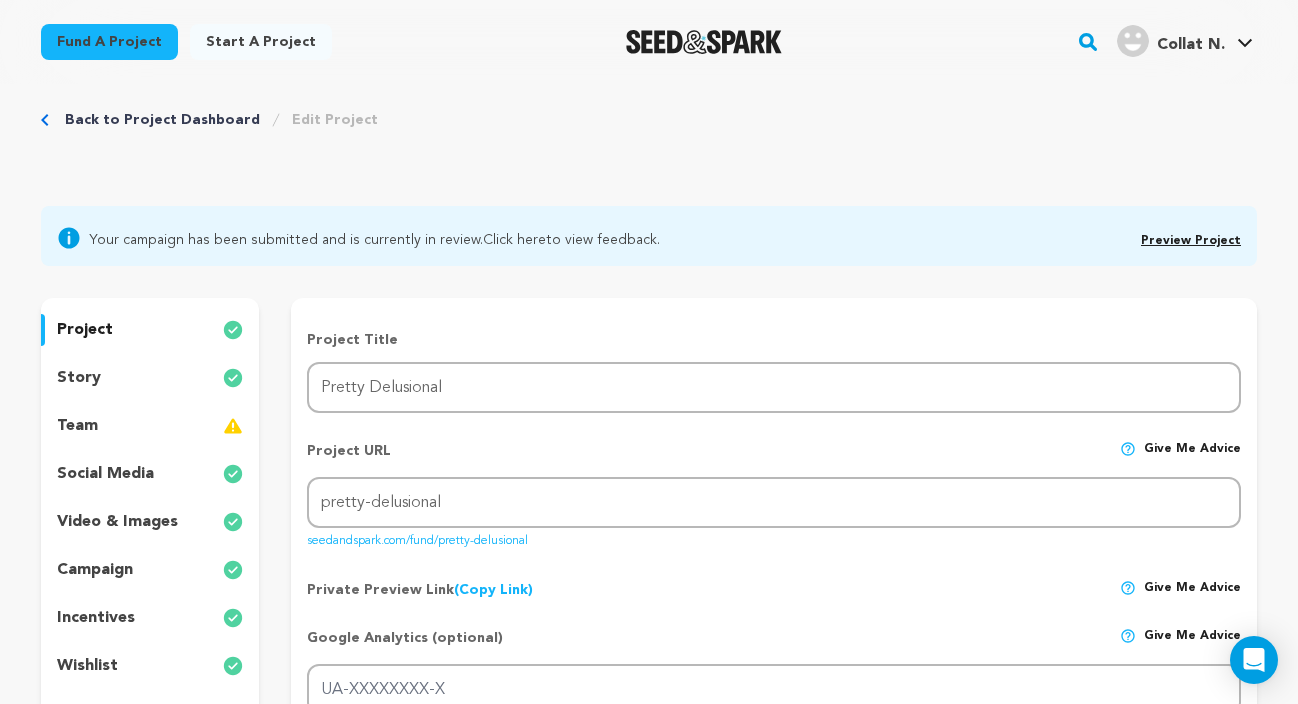 scroll, scrollTop: 0, scrollLeft: 0, axis: both 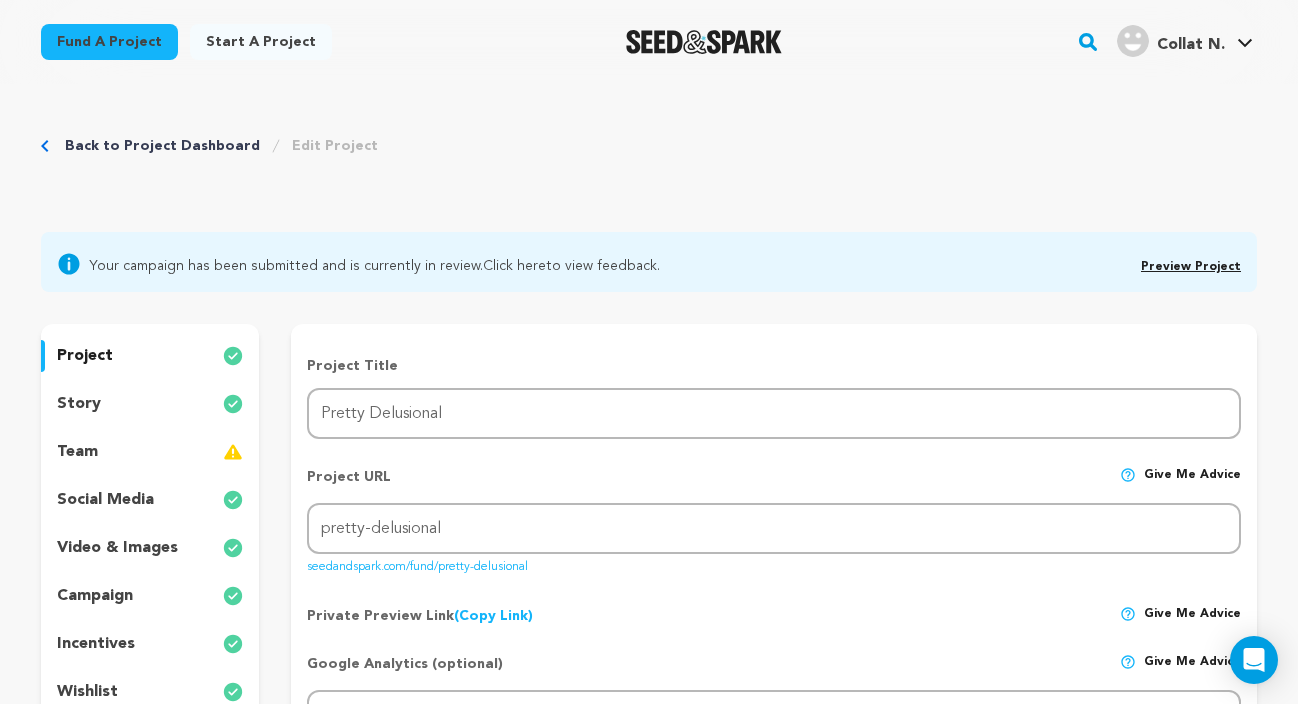 click on "video & images" at bounding box center [117, 548] 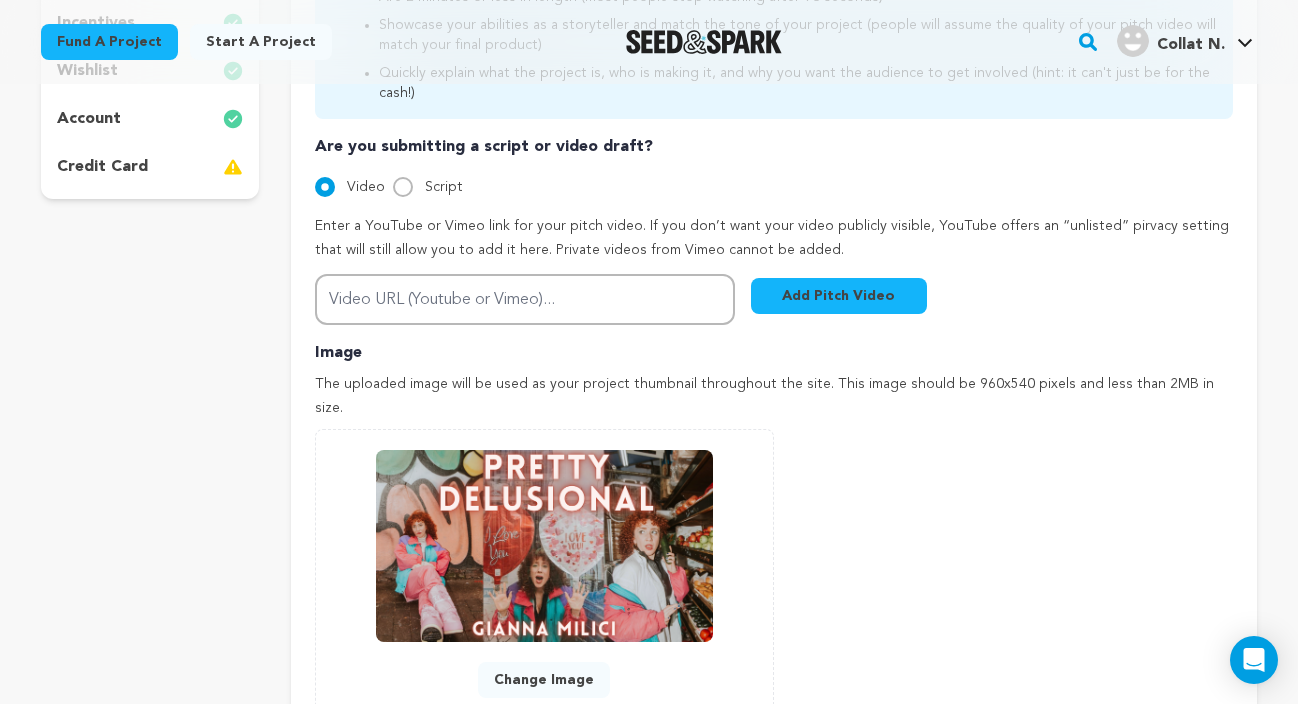 scroll, scrollTop: 617, scrollLeft: 0, axis: vertical 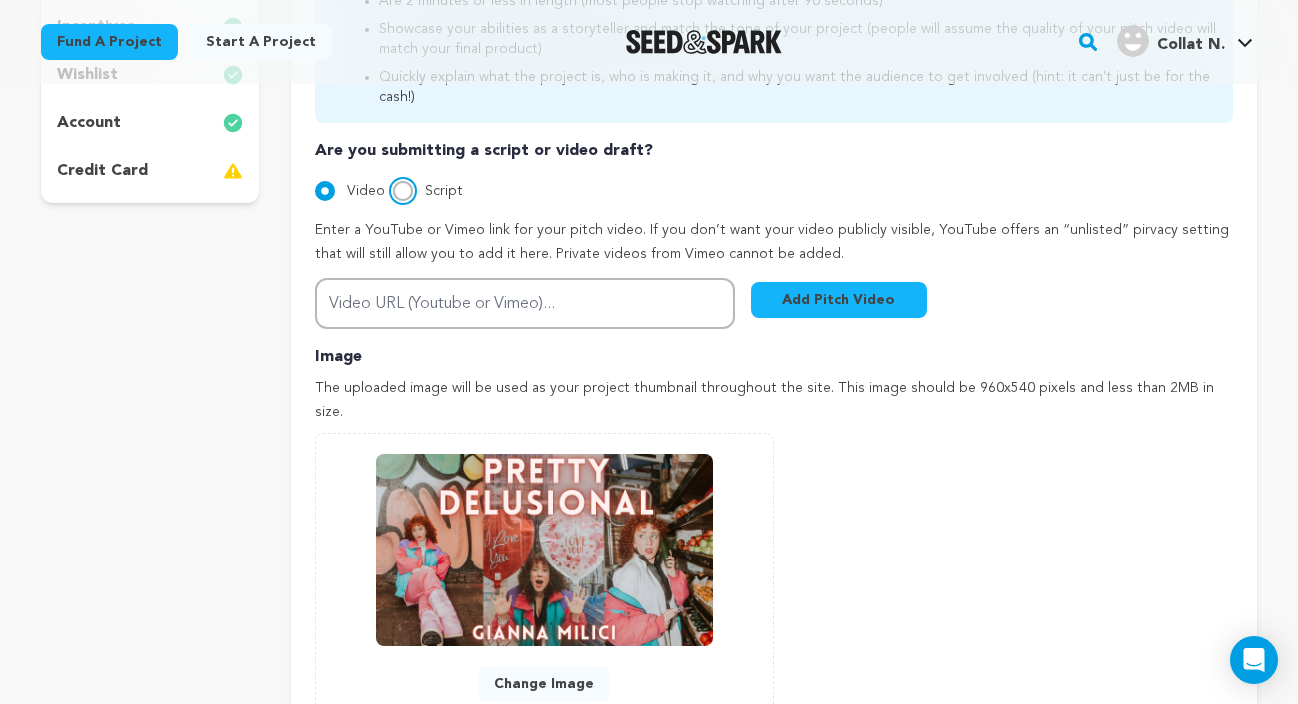 click on "Script" at bounding box center [403, 191] 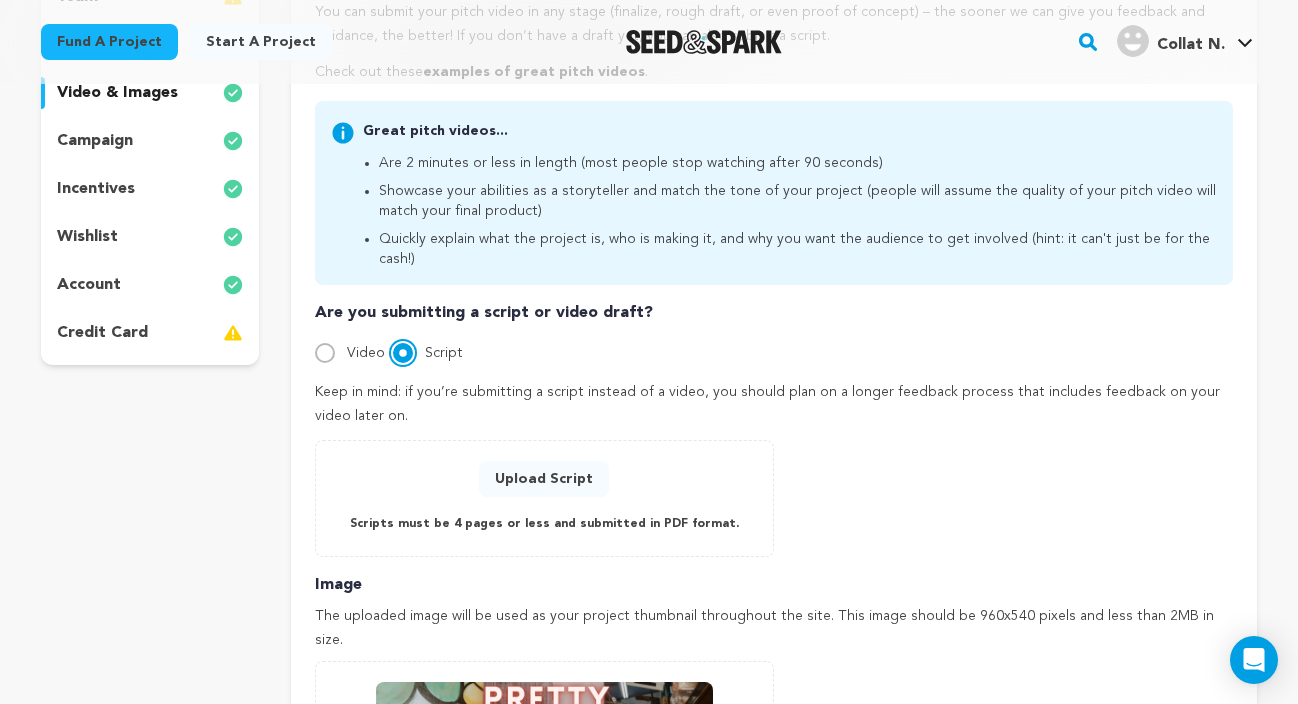 scroll, scrollTop: 449, scrollLeft: 0, axis: vertical 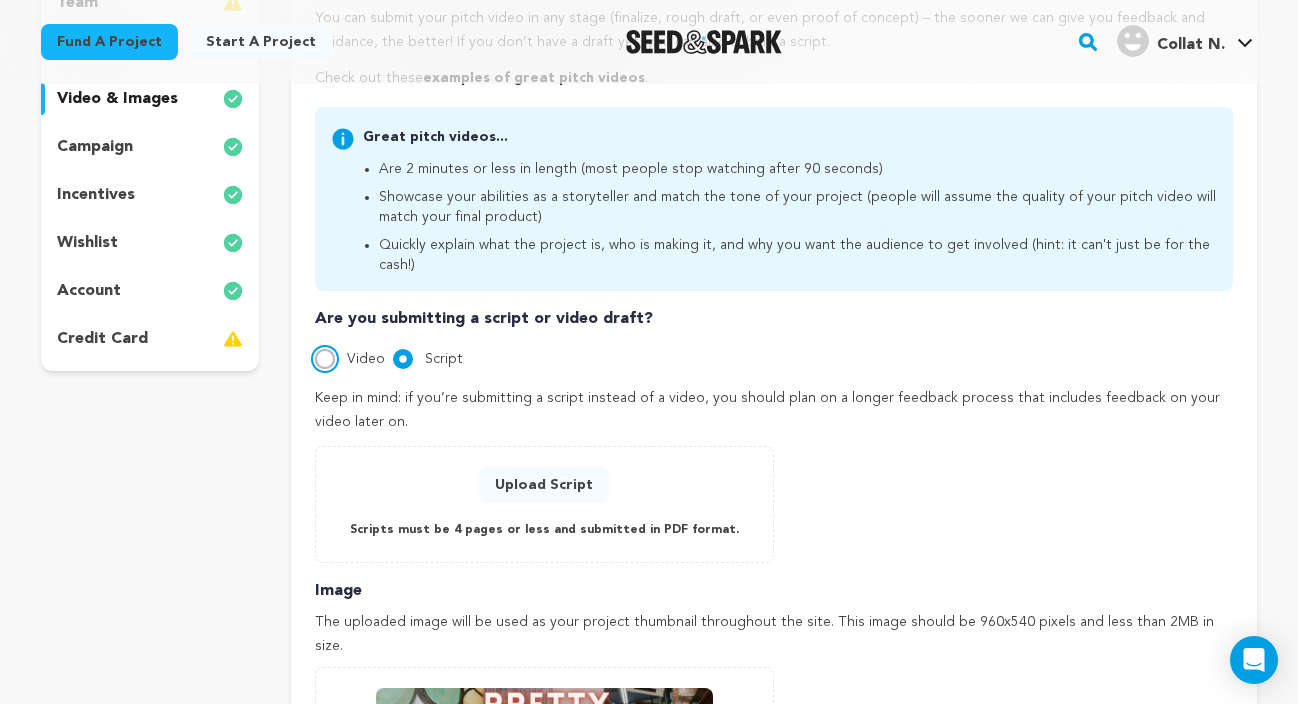 click on "Video" at bounding box center [325, 359] 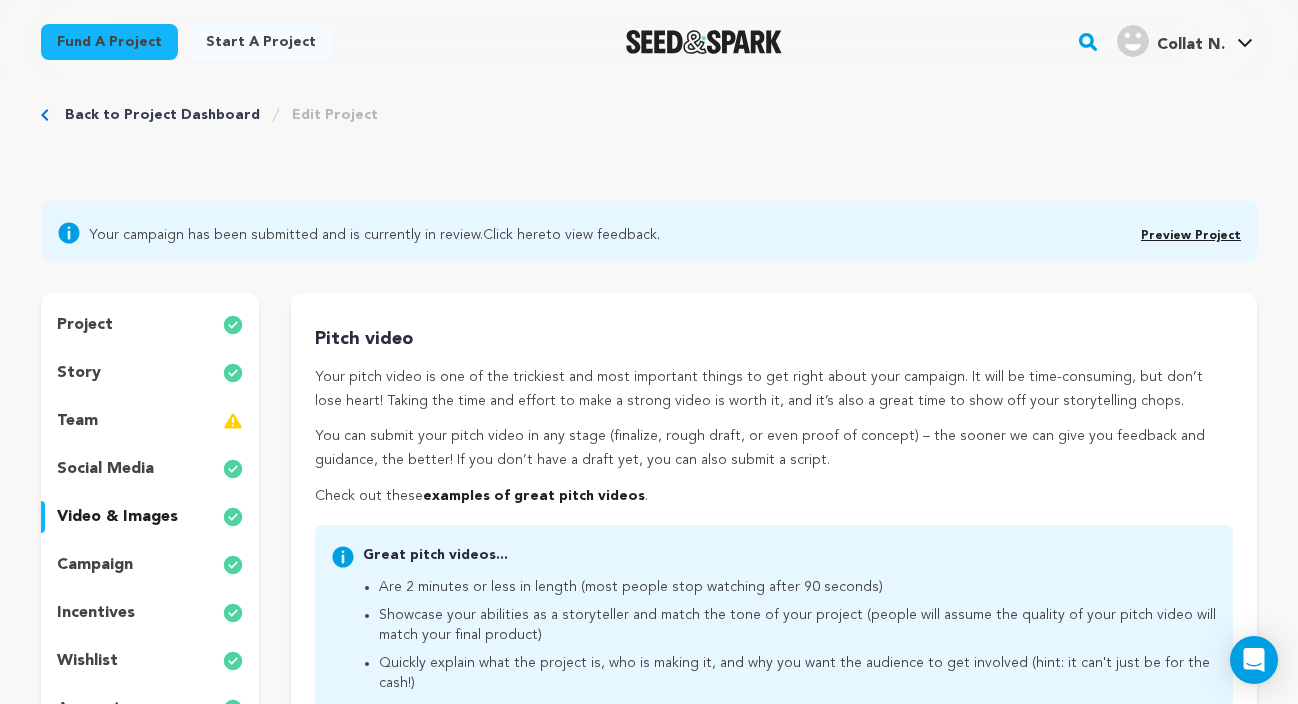 scroll, scrollTop: 9, scrollLeft: 0, axis: vertical 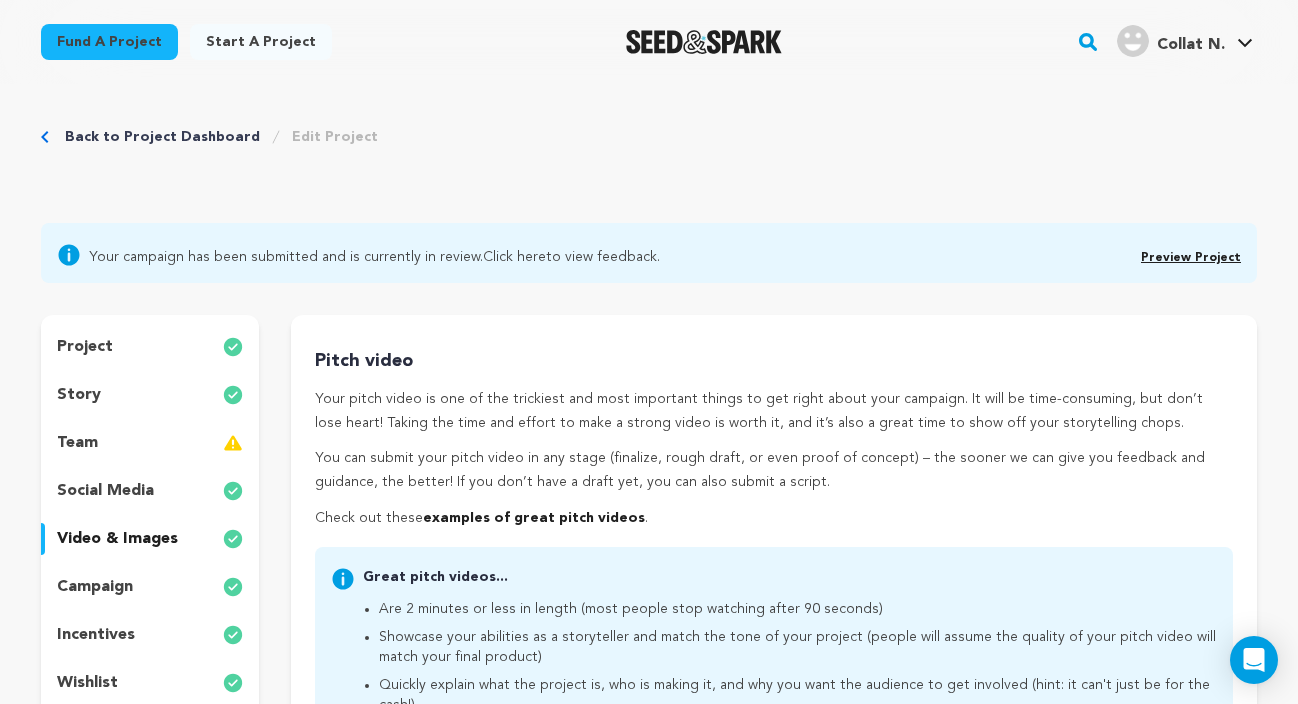click on "Pitch video" at bounding box center [774, 361] 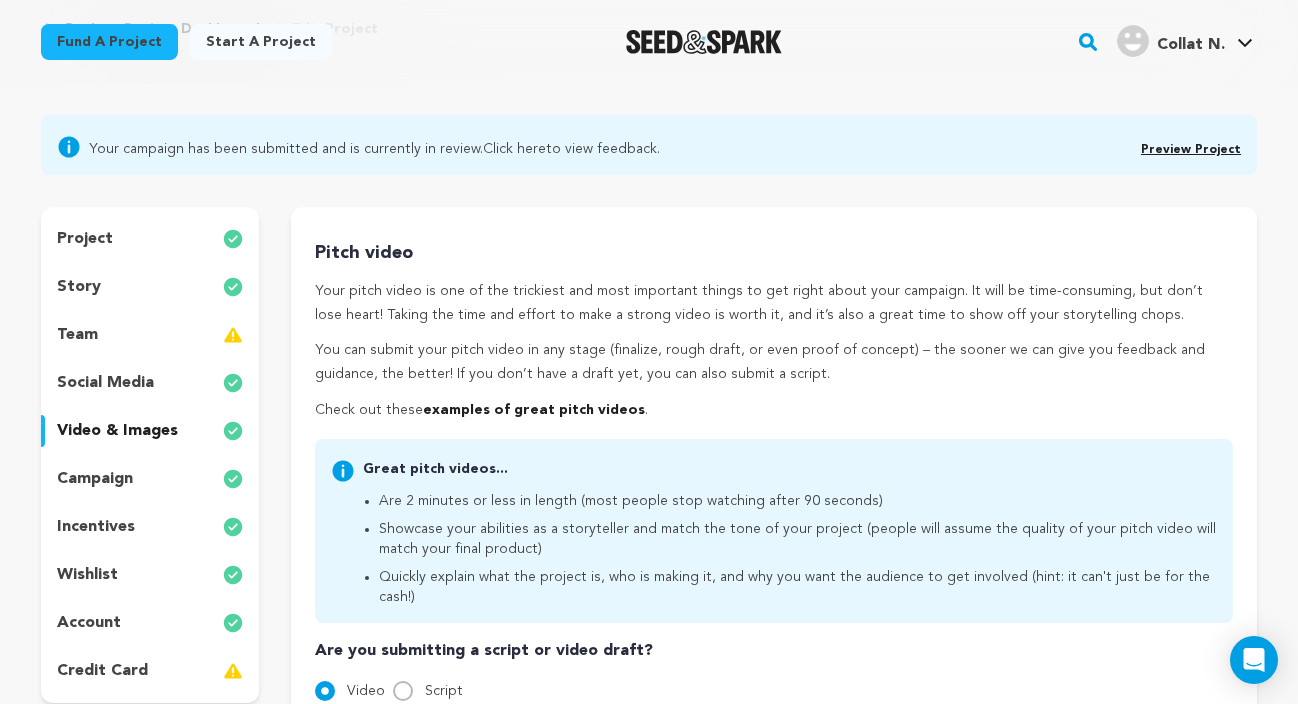 scroll, scrollTop: 146, scrollLeft: 0, axis: vertical 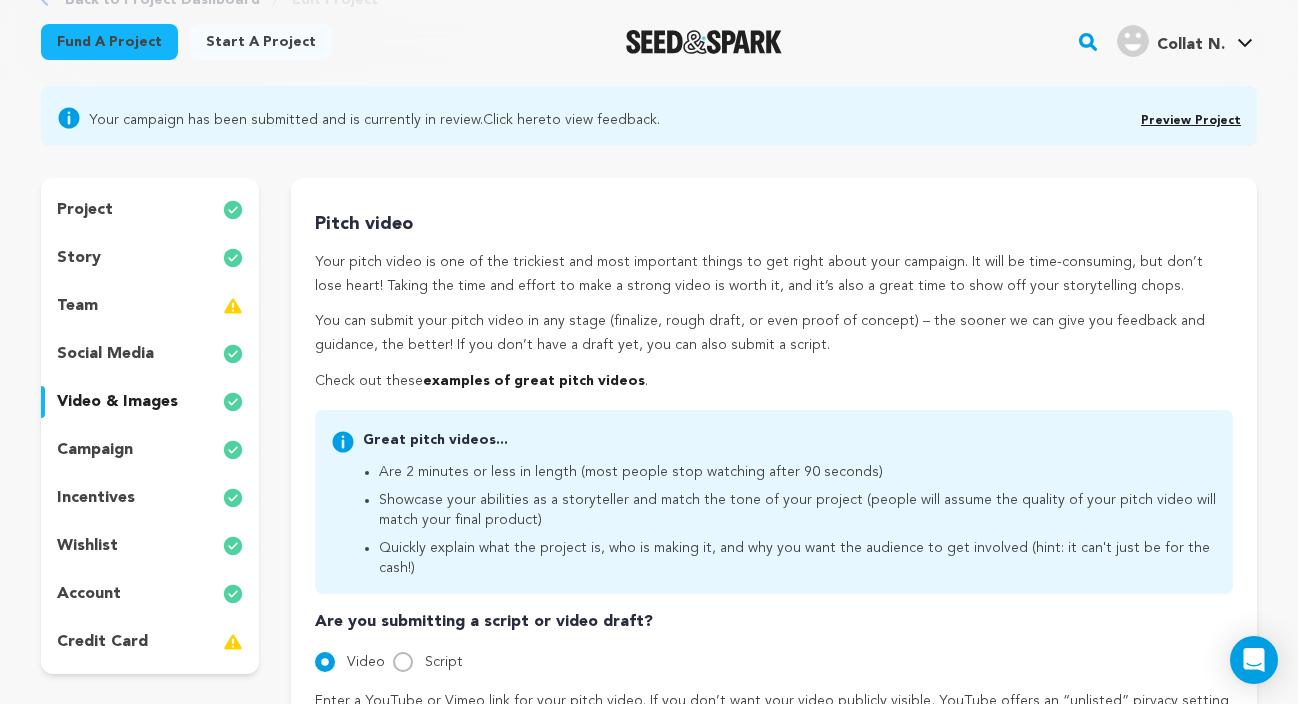 click on "project
story
team
social media
video & images
campaign
incentives
wishlist account" at bounding box center (150, 426) 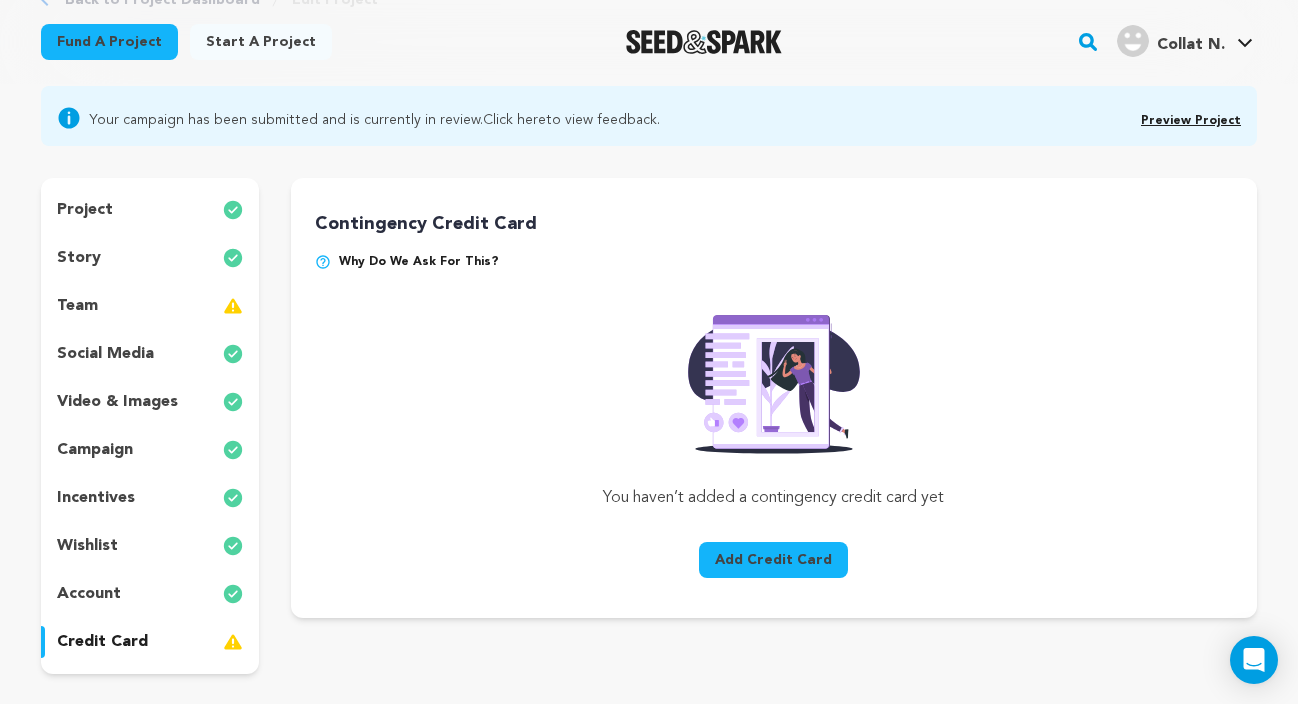 click on "project" at bounding box center (150, 210) 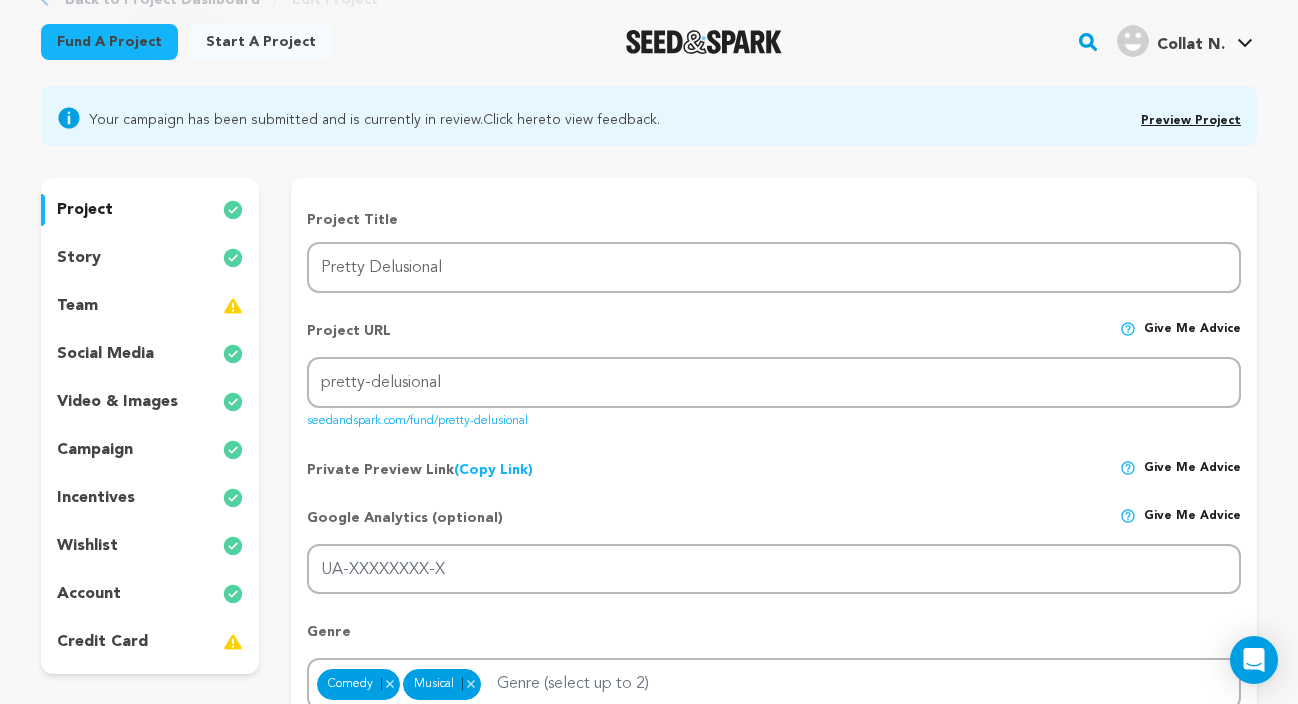 click on "team" at bounding box center [150, 306] 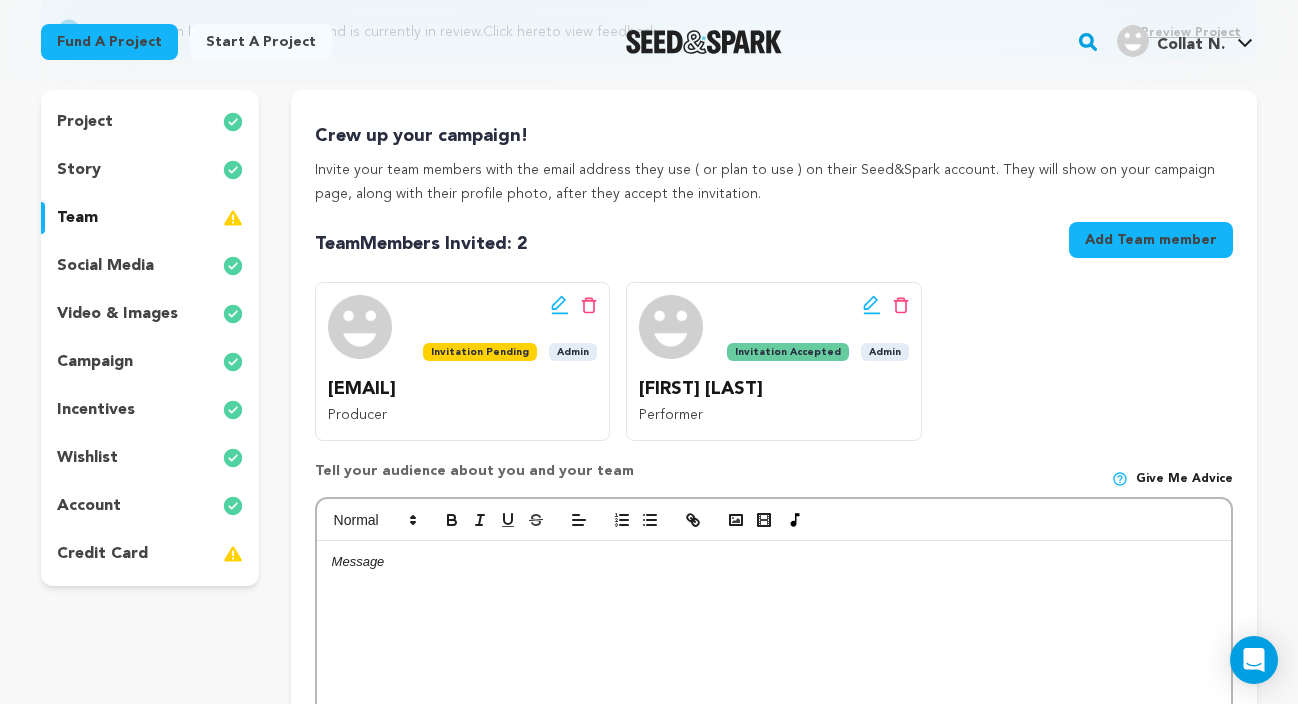 scroll, scrollTop: 249, scrollLeft: 0, axis: vertical 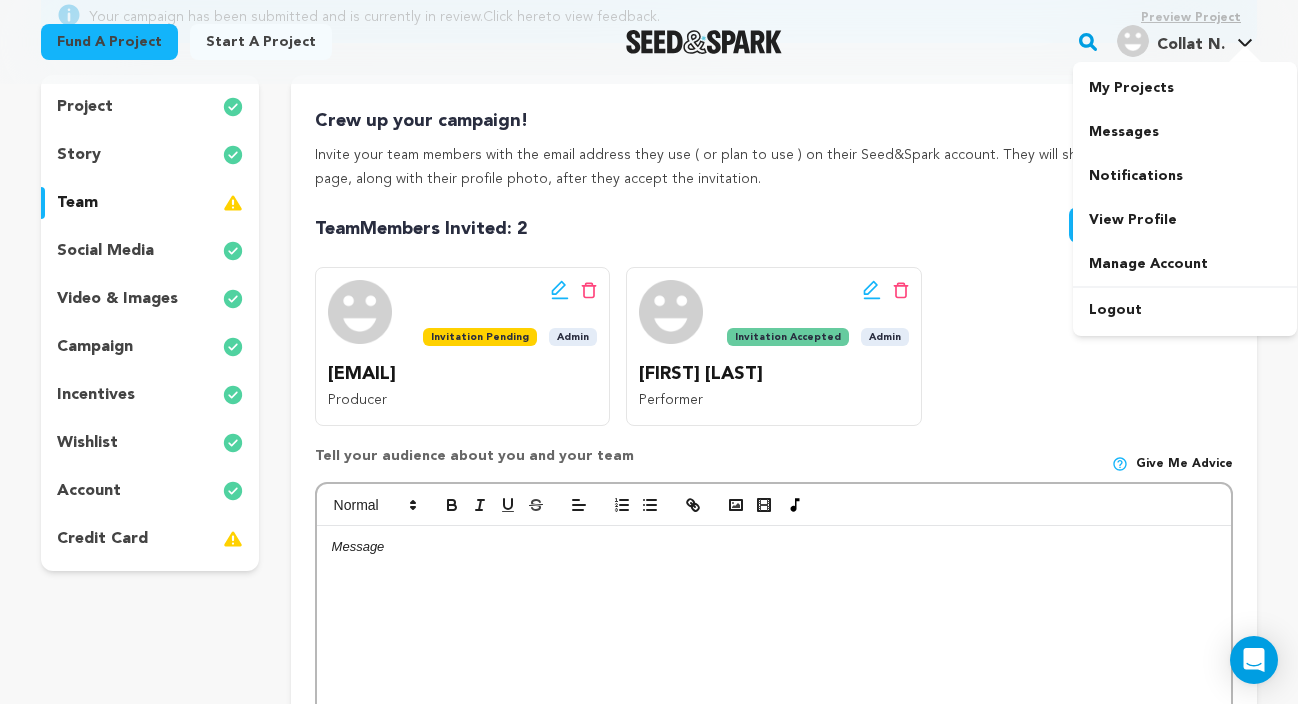 click at bounding box center [1245, 56] 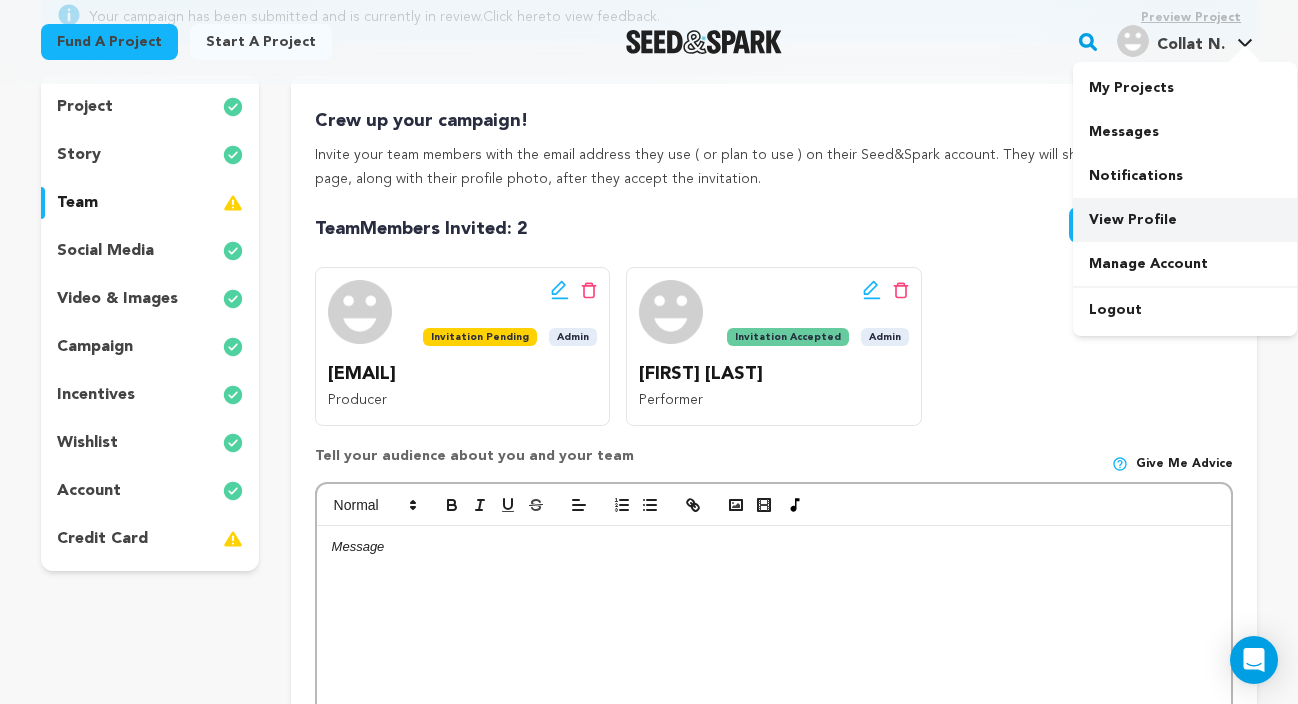 click on "View Profile" at bounding box center (1185, 220) 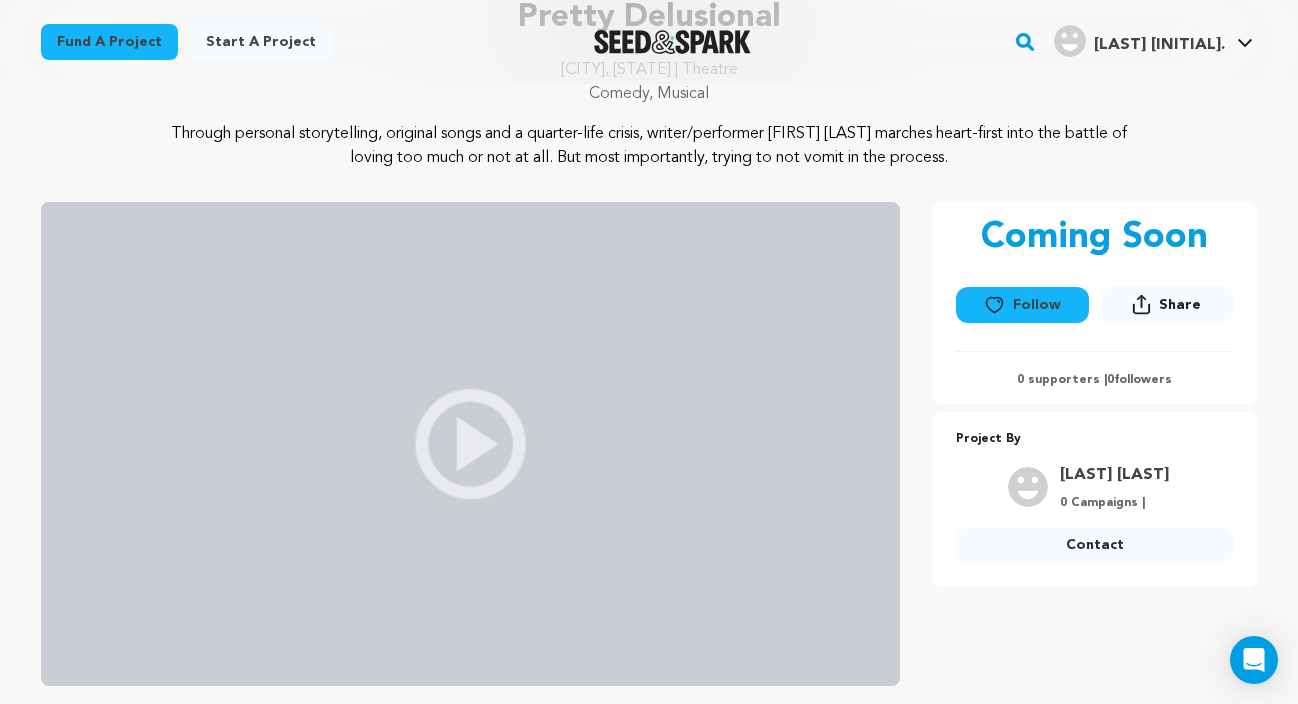 scroll, scrollTop: 0, scrollLeft: 0, axis: both 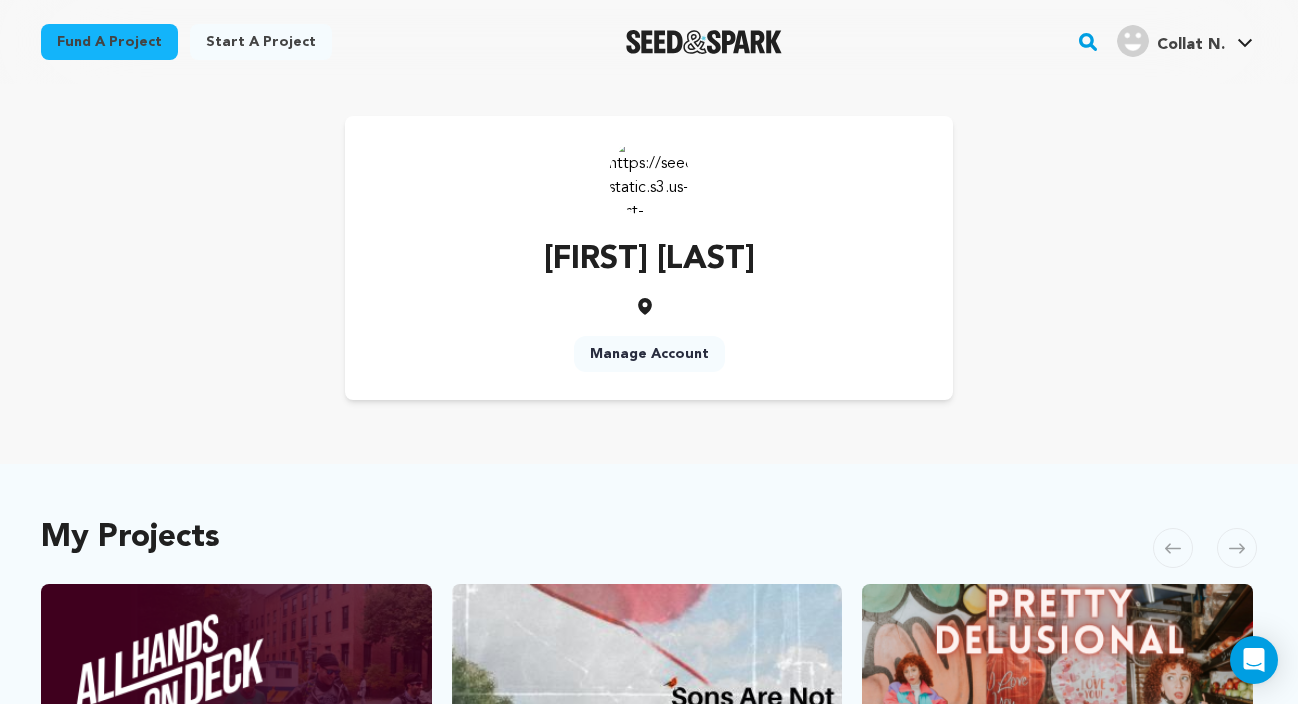 click on "Manage Account" at bounding box center (649, 354) 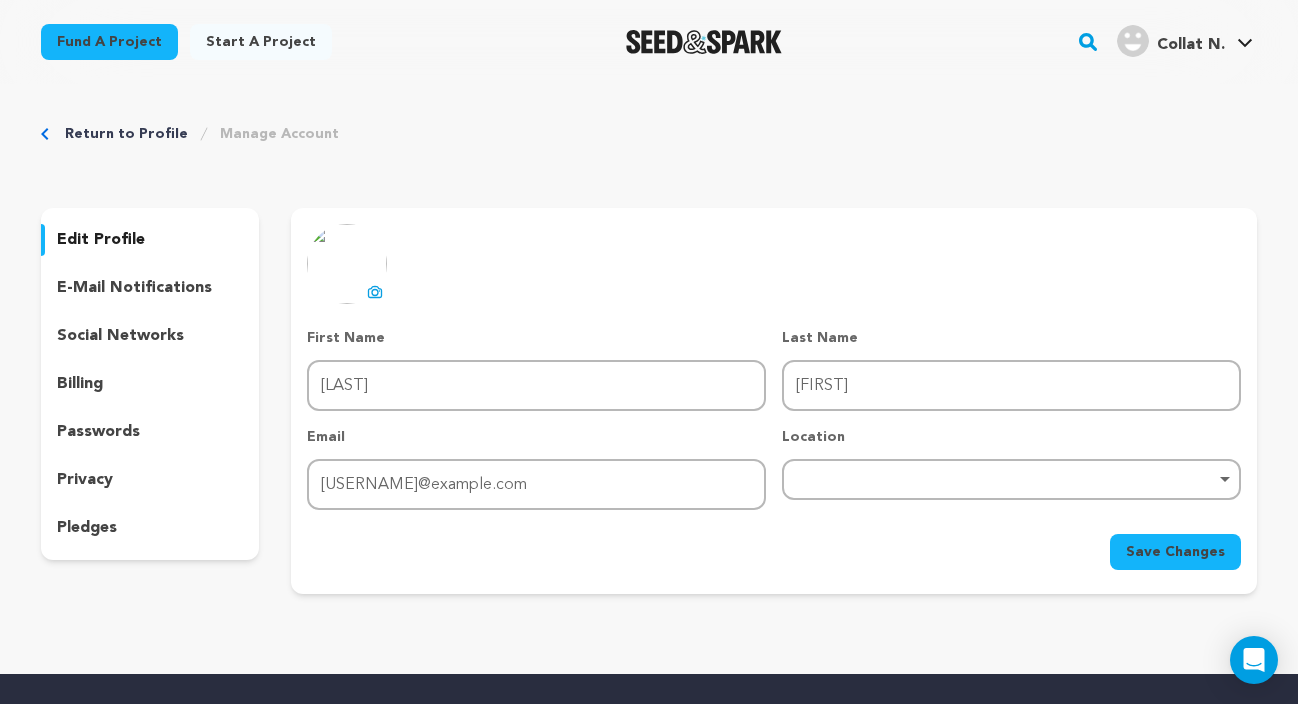 scroll, scrollTop: 0, scrollLeft: 0, axis: both 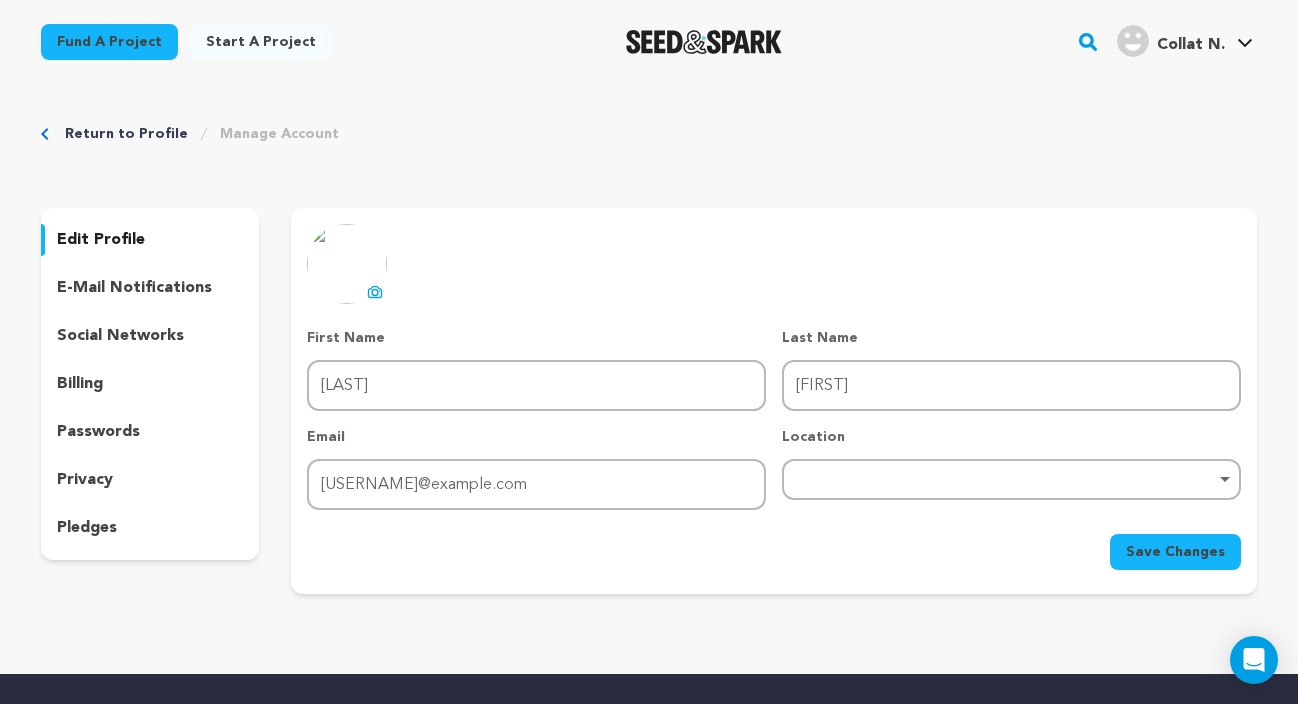 click 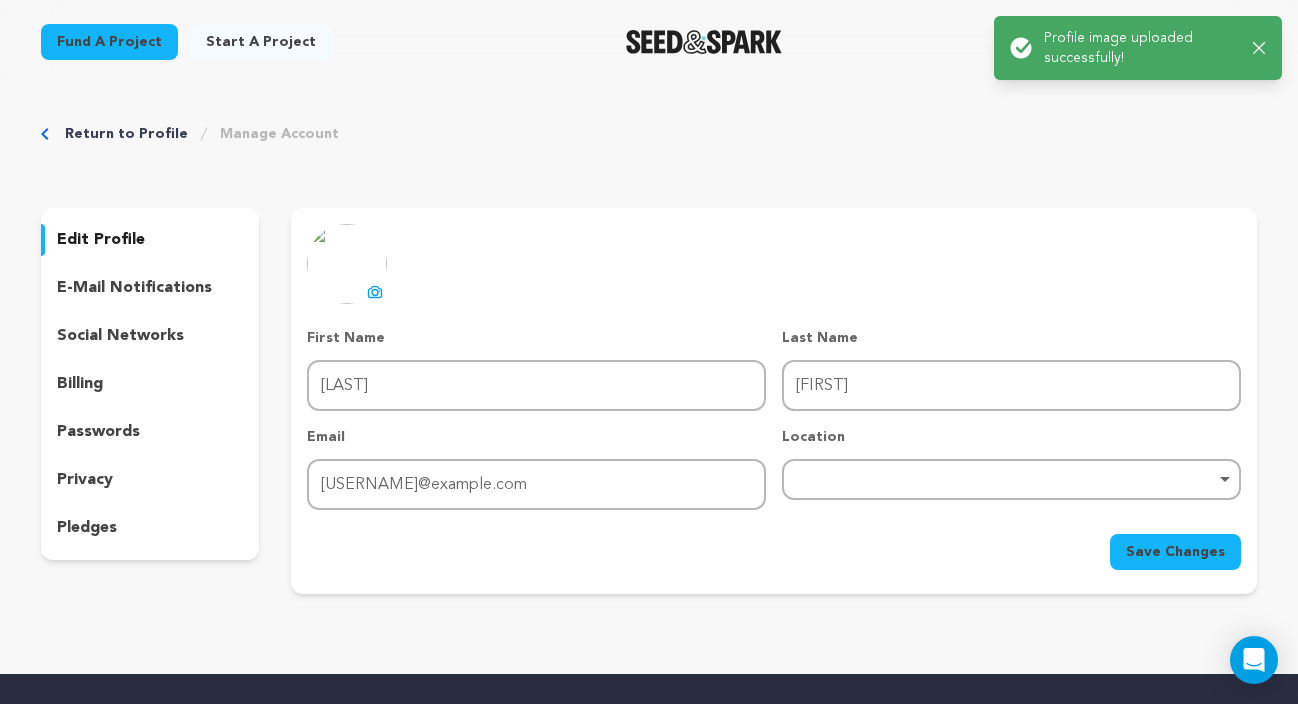 click 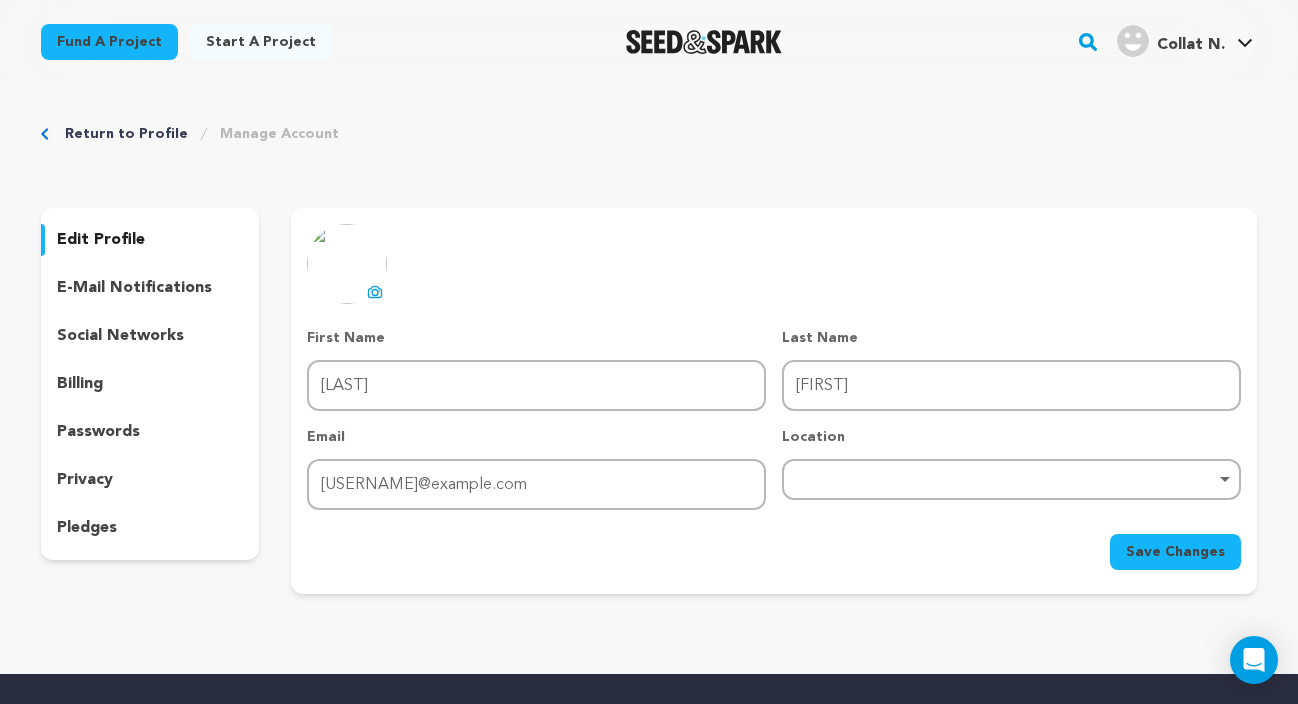 click 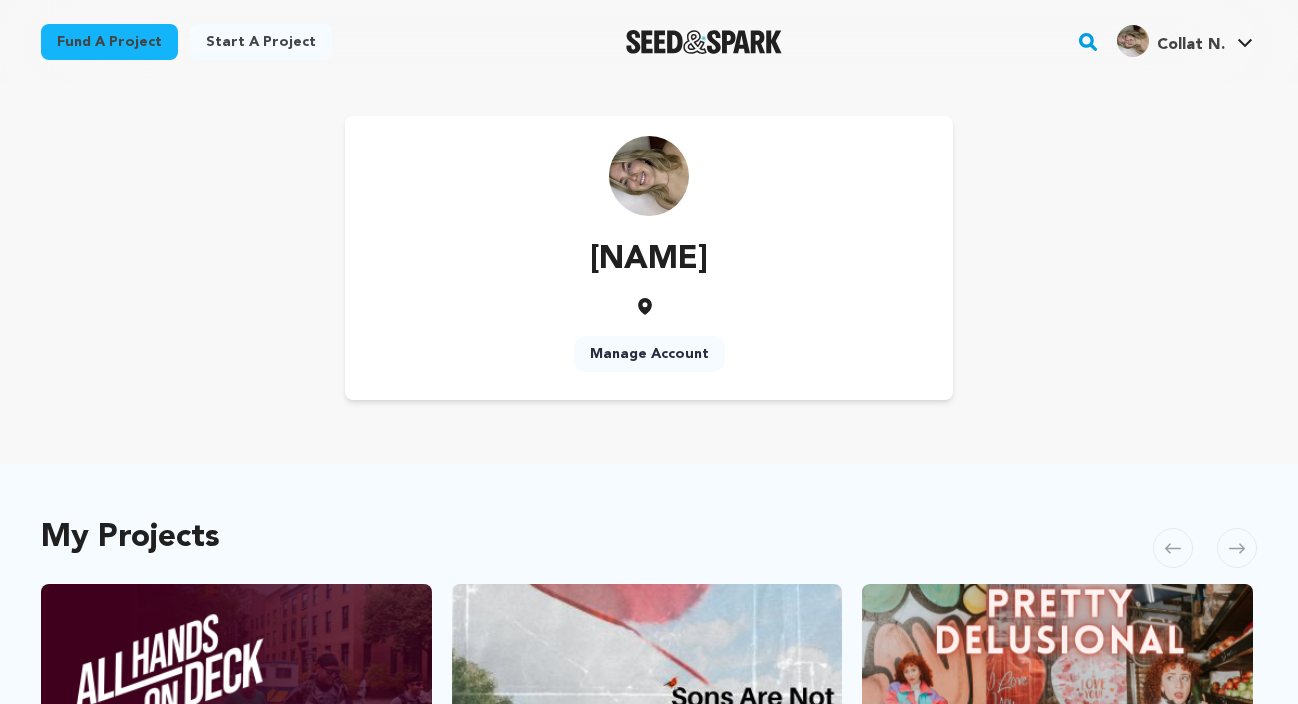 scroll, scrollTop: 0, scrollLeft: 0, axis: both 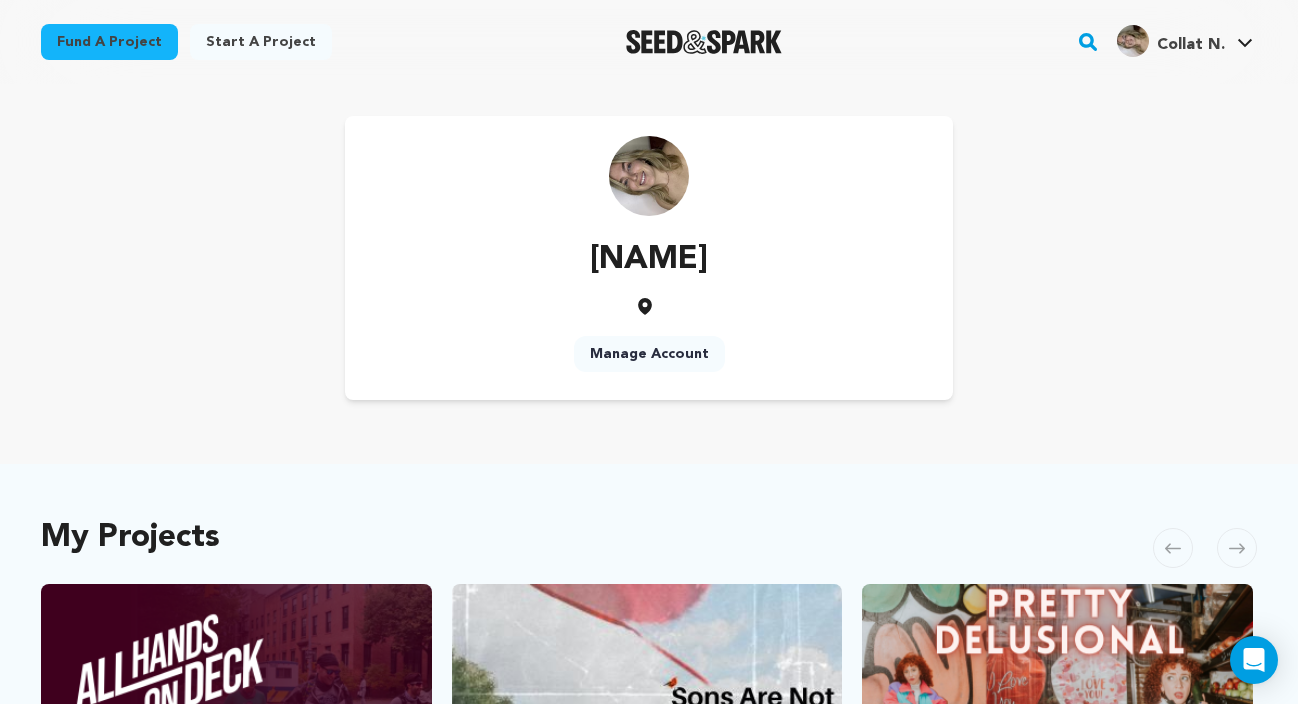 click on "Manage Account" at bounding box center (649, 354) 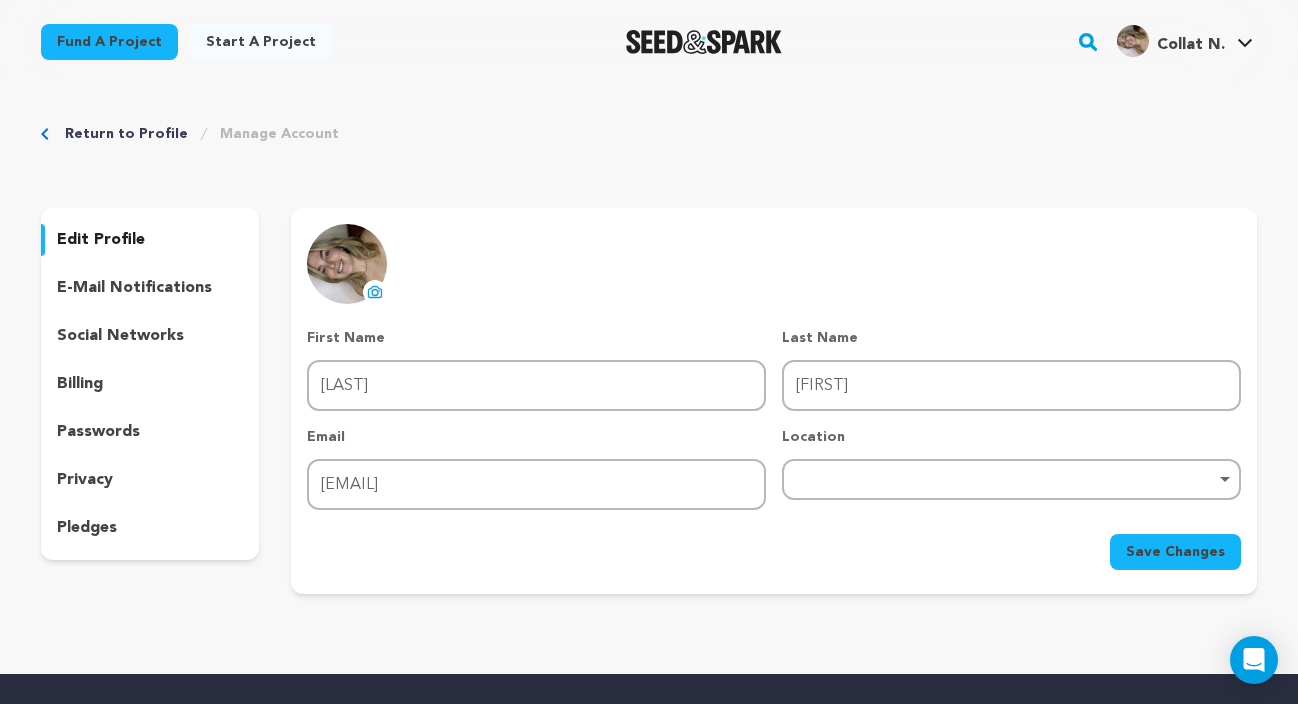 scroll, scrollTop: 0, scrollLeft: 0, axis: both 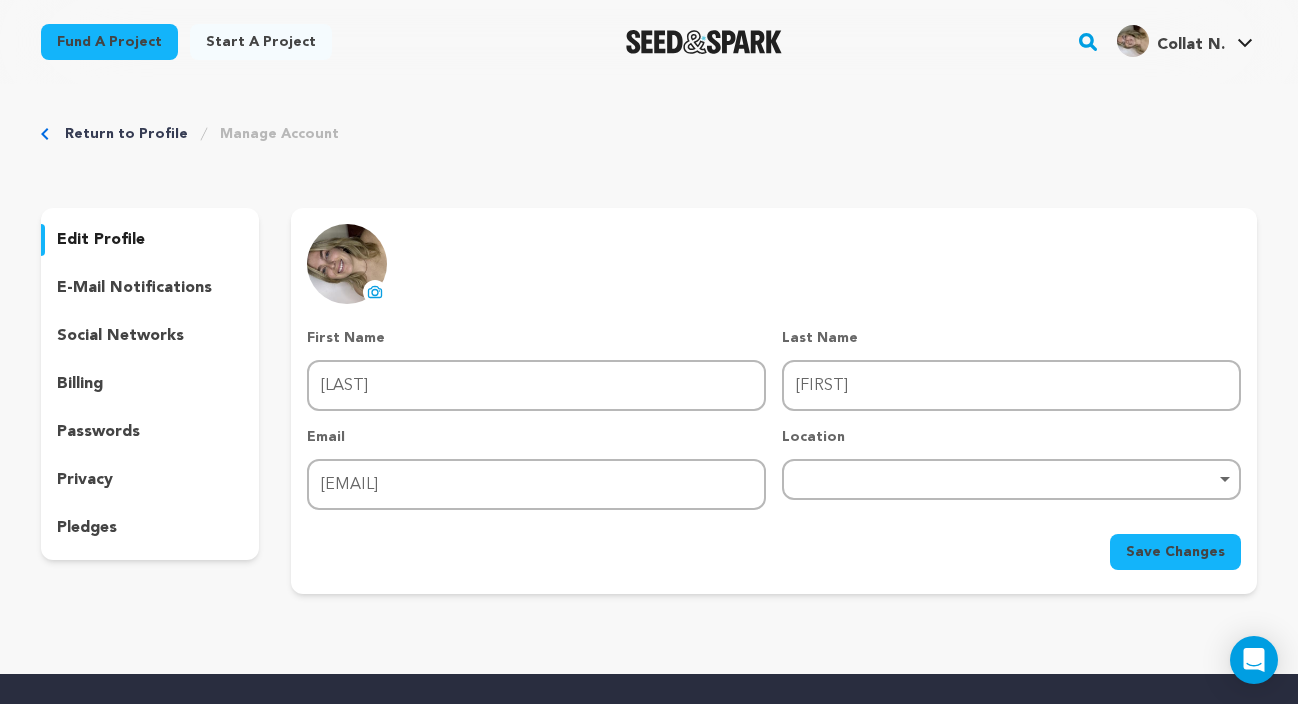 click on "pledges" at bounding box center [87, 528] 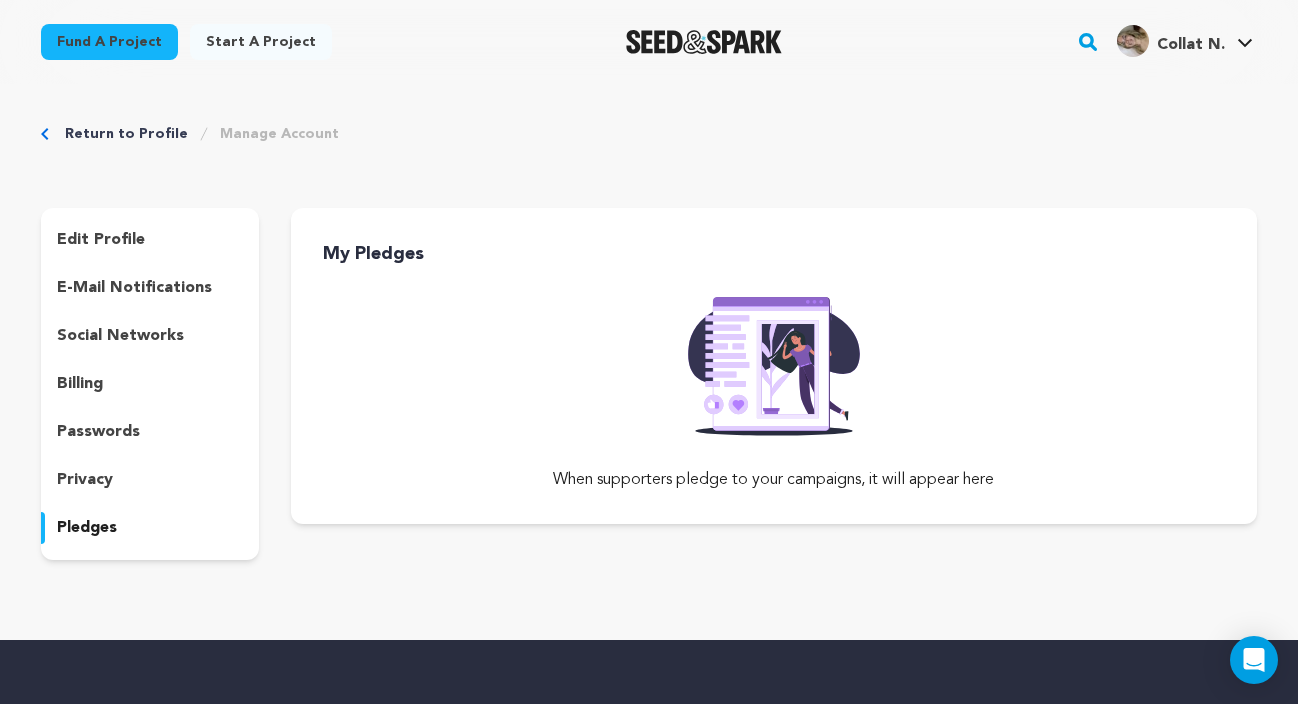 click on "edit profile
e-mail notifications
social networks
billing
passwords
privacy
pledges" at bounding box center (150, 384) 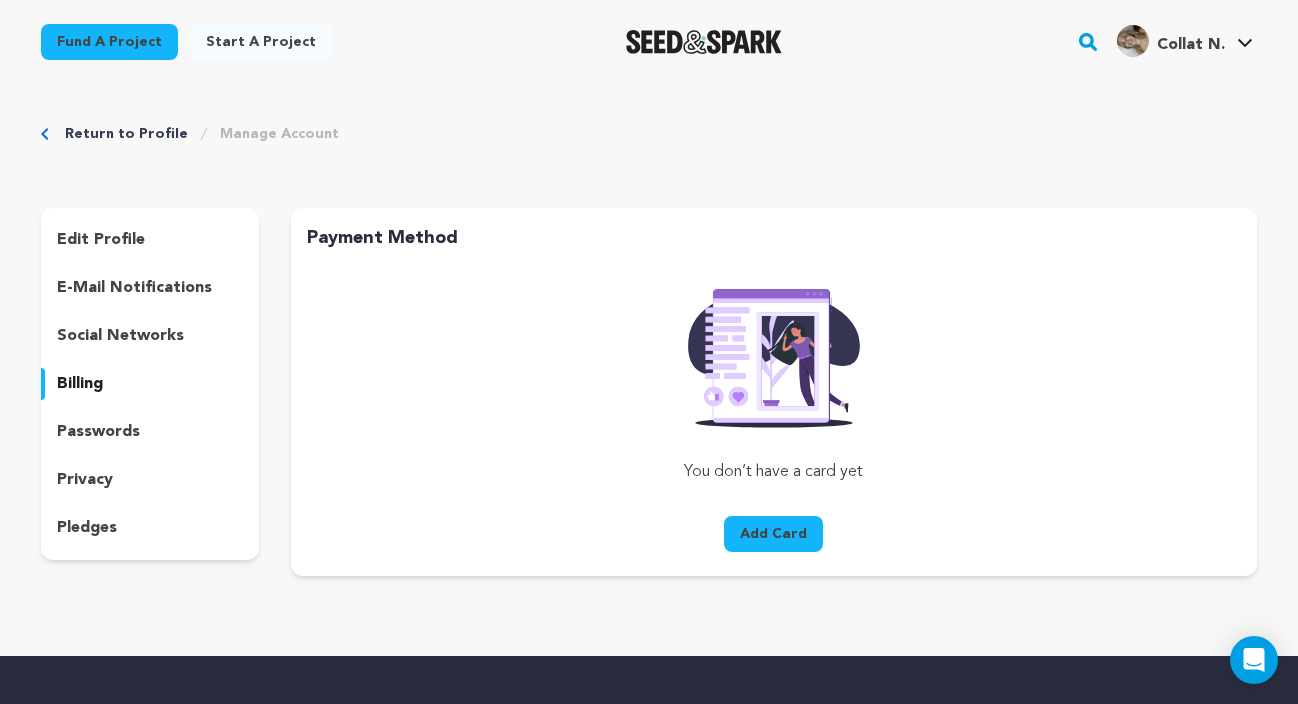 click on "social networks" at bounding box center (120, 336) 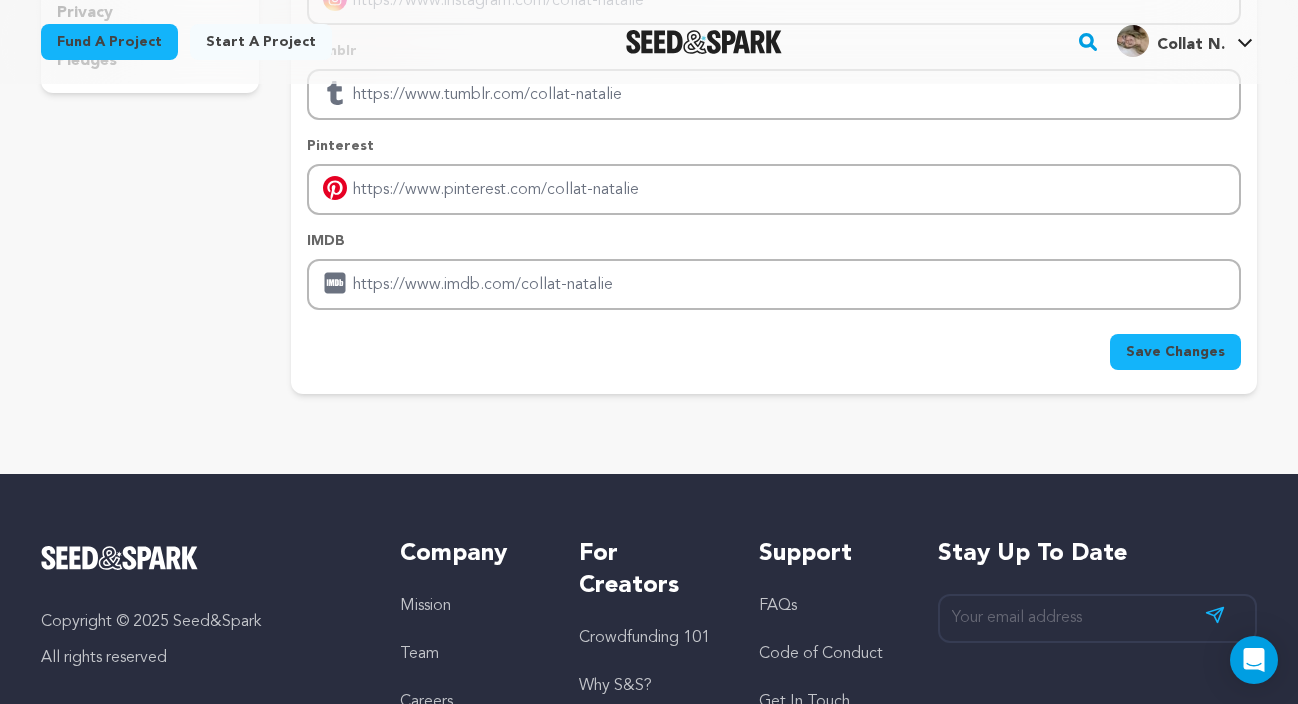 scroll, scrollTop: 0, scrollLeft: 0, axis: both 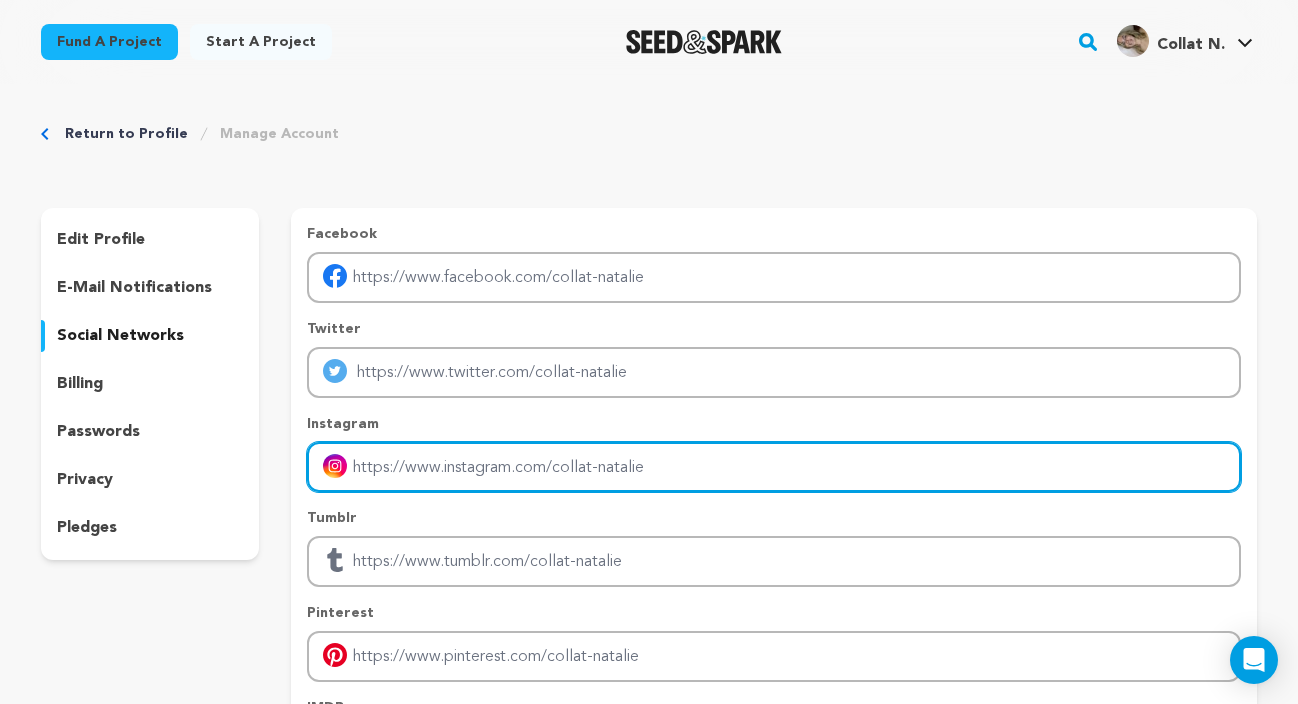 click at bounding box center [774, 467] 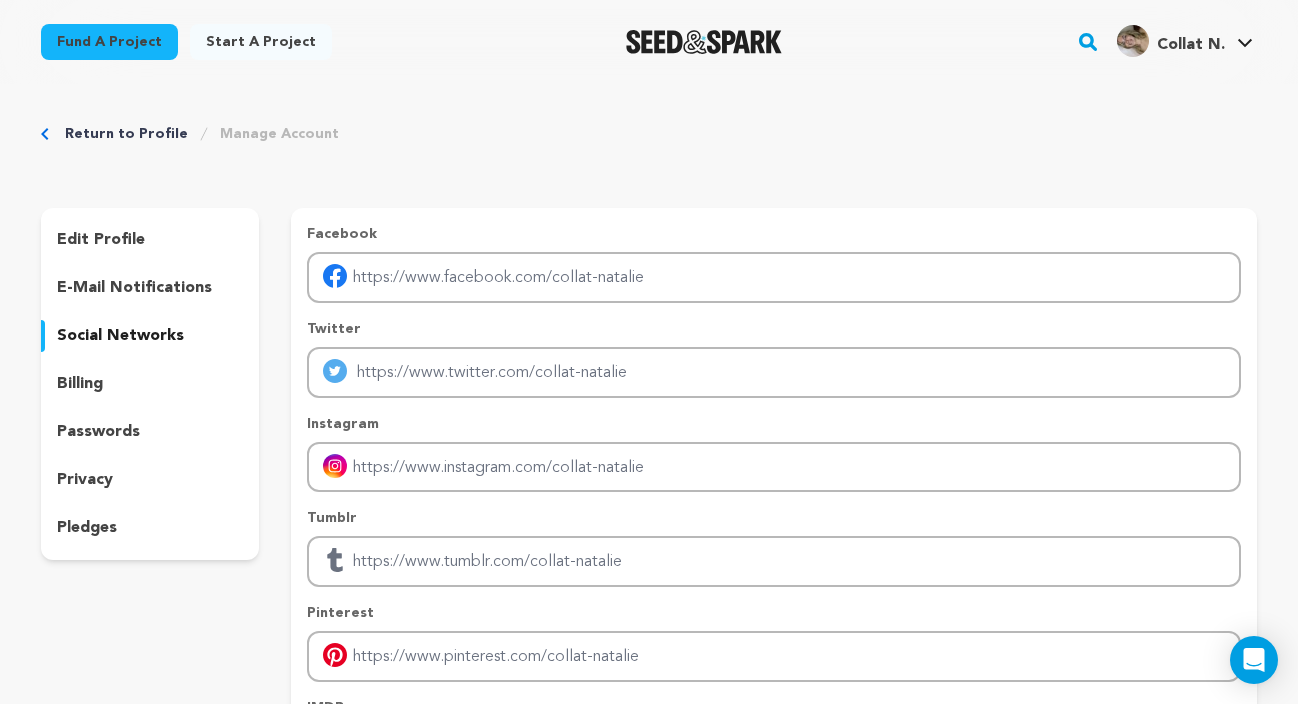 click on "edit profile" at bounding box center [101, 240] 